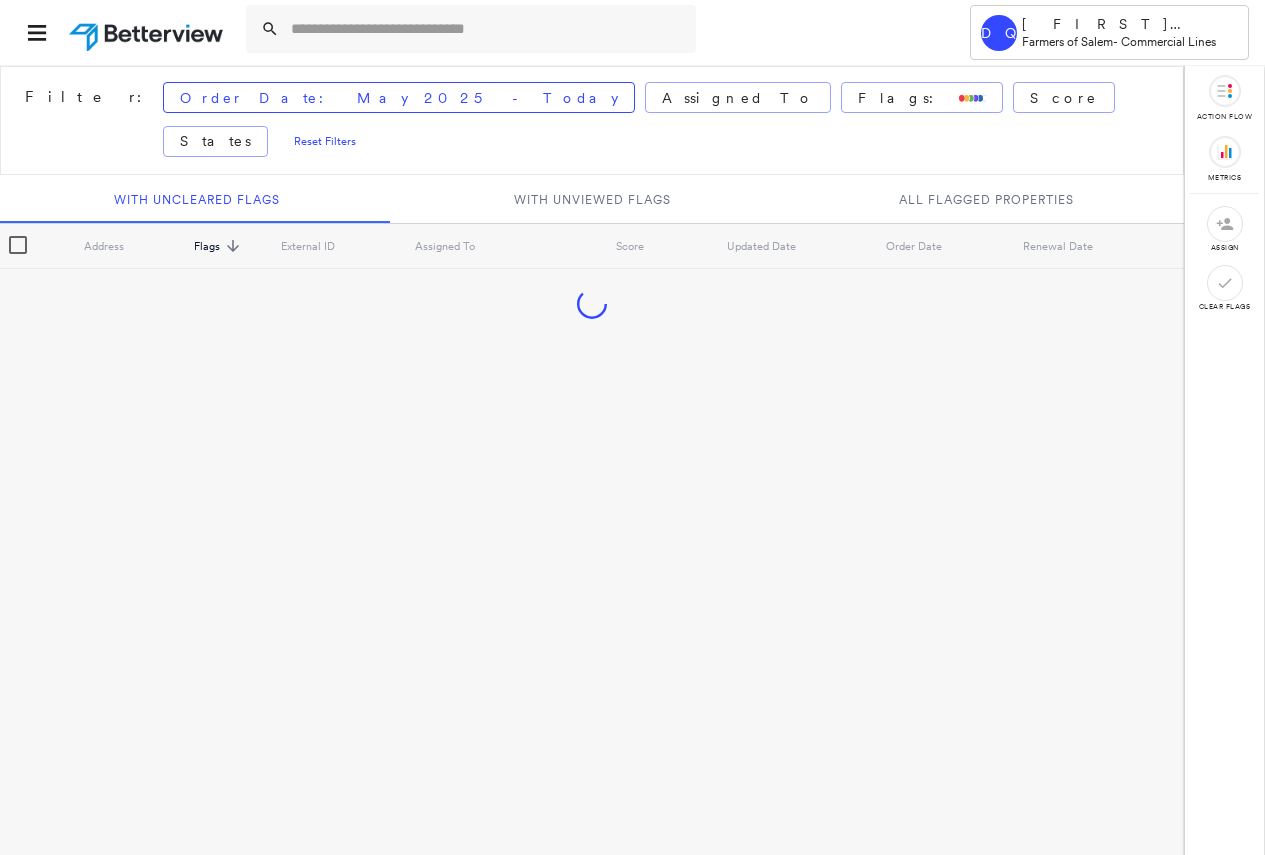 scroll, scrollTop: 0, scrollLeft: 0, axis: both 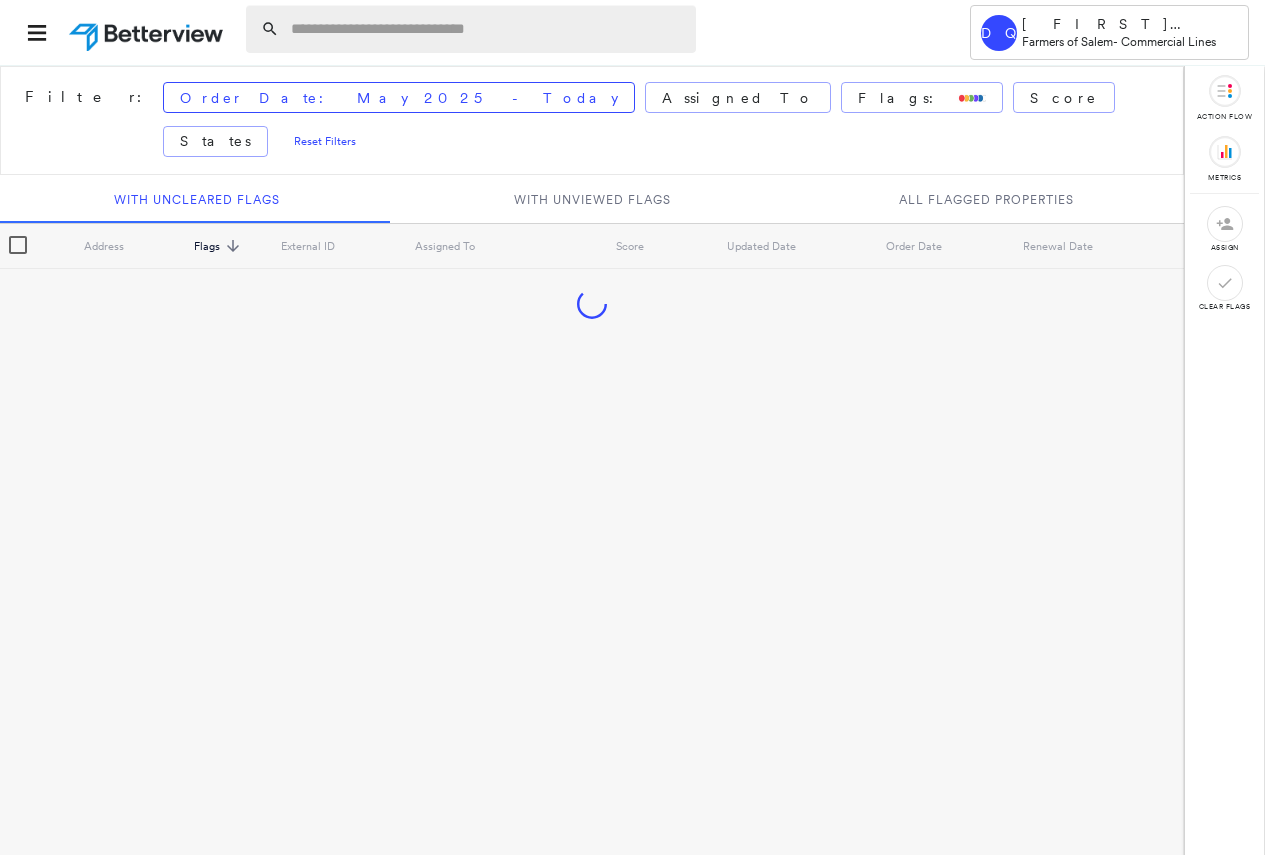 click at bounding box center (487, 29) 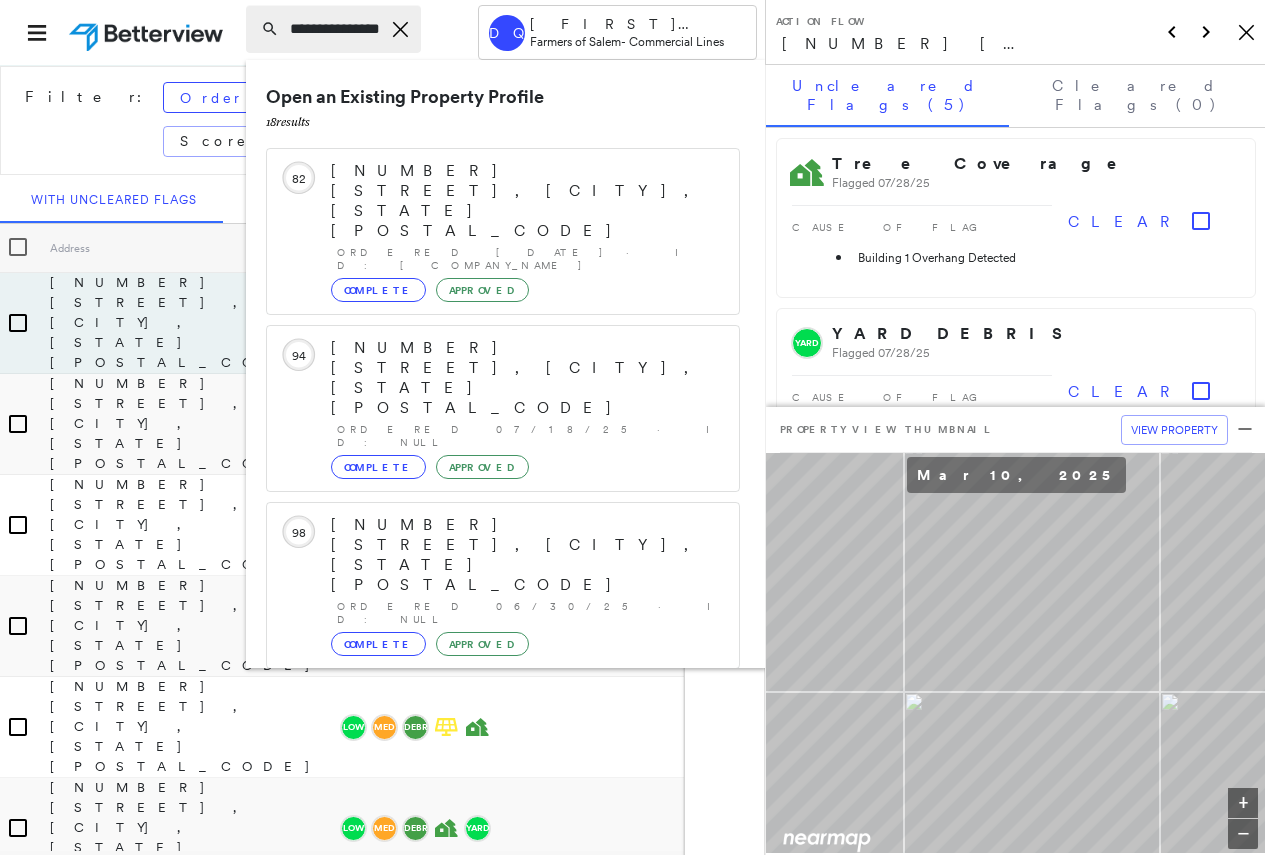 scroll, scrollTop: 0, scrollLeft: 48, axis: horizontal 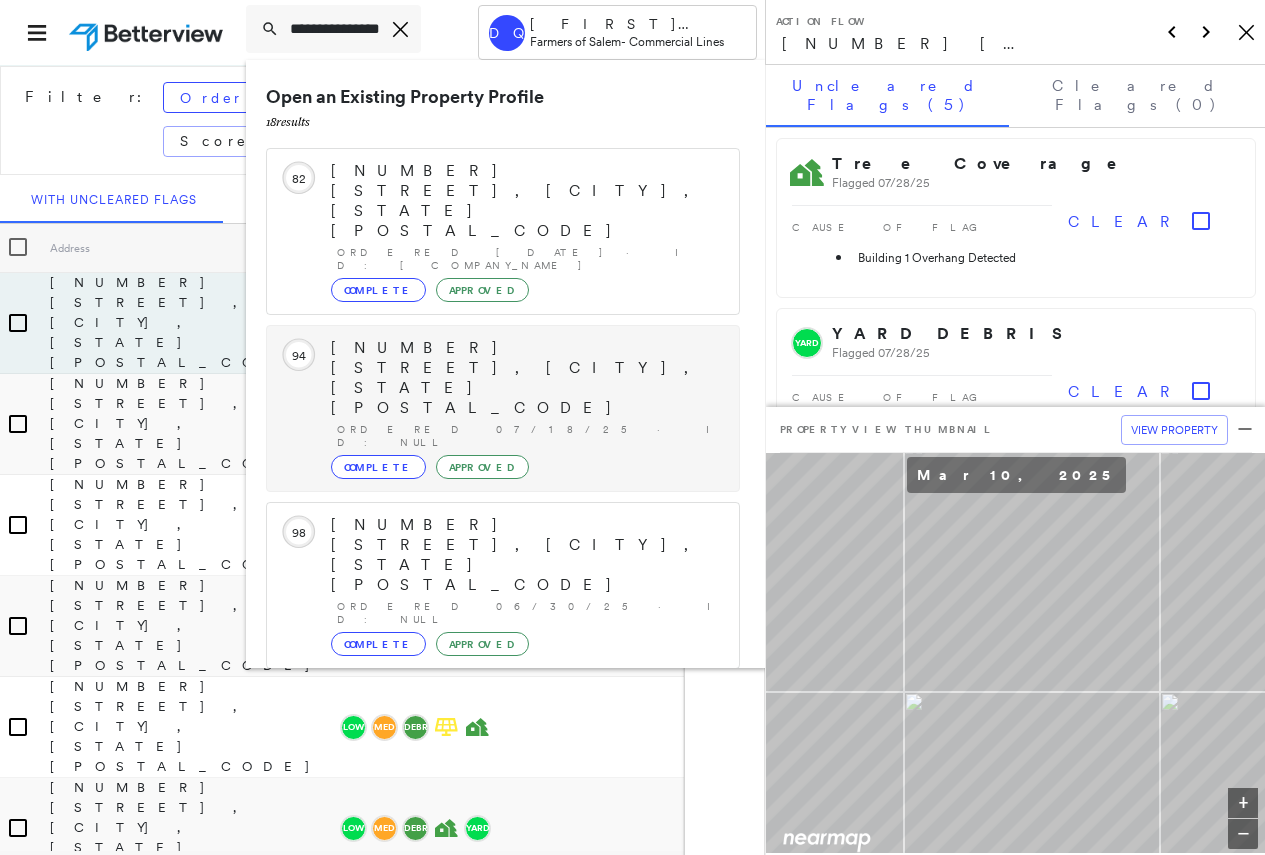 type on "**********" 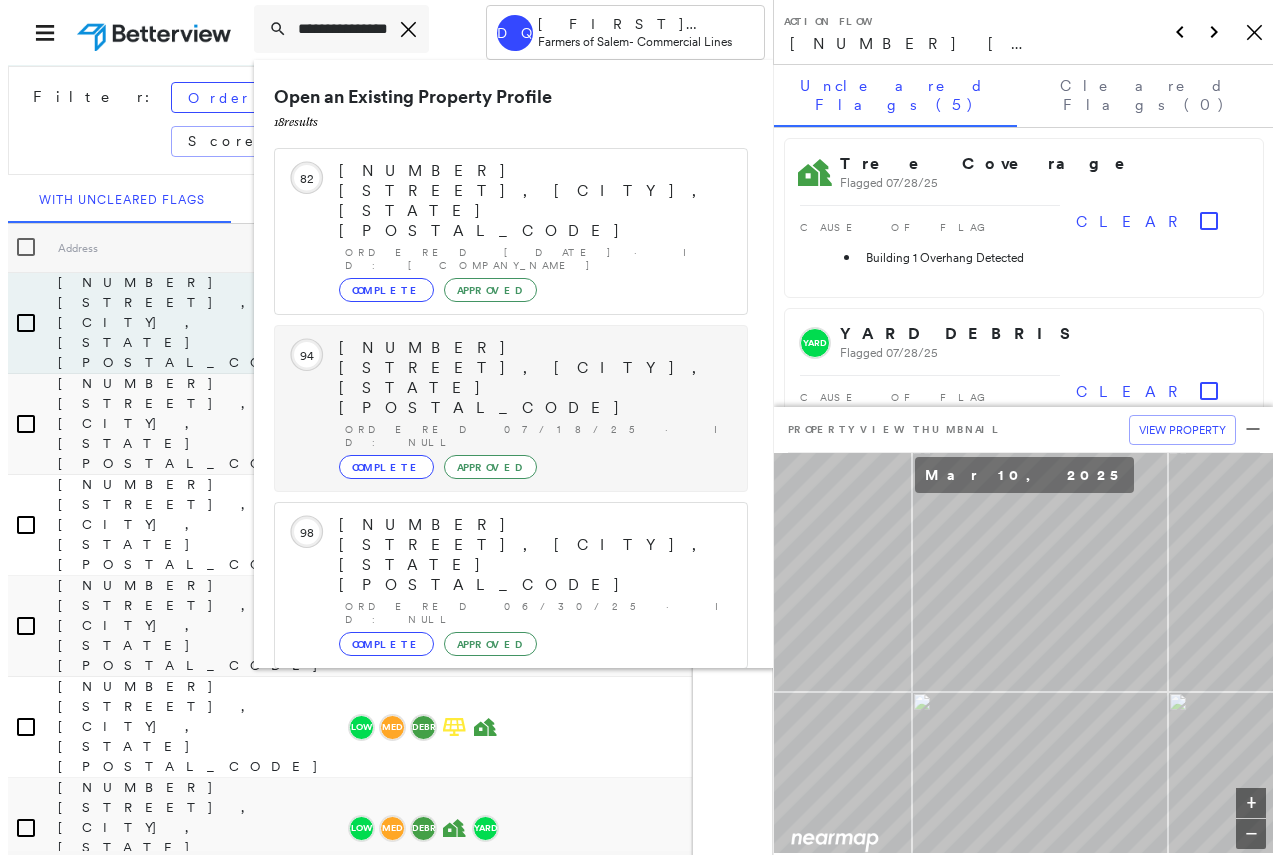 scroll, scrollTop: 0, scrollLeft: 0, axis: both 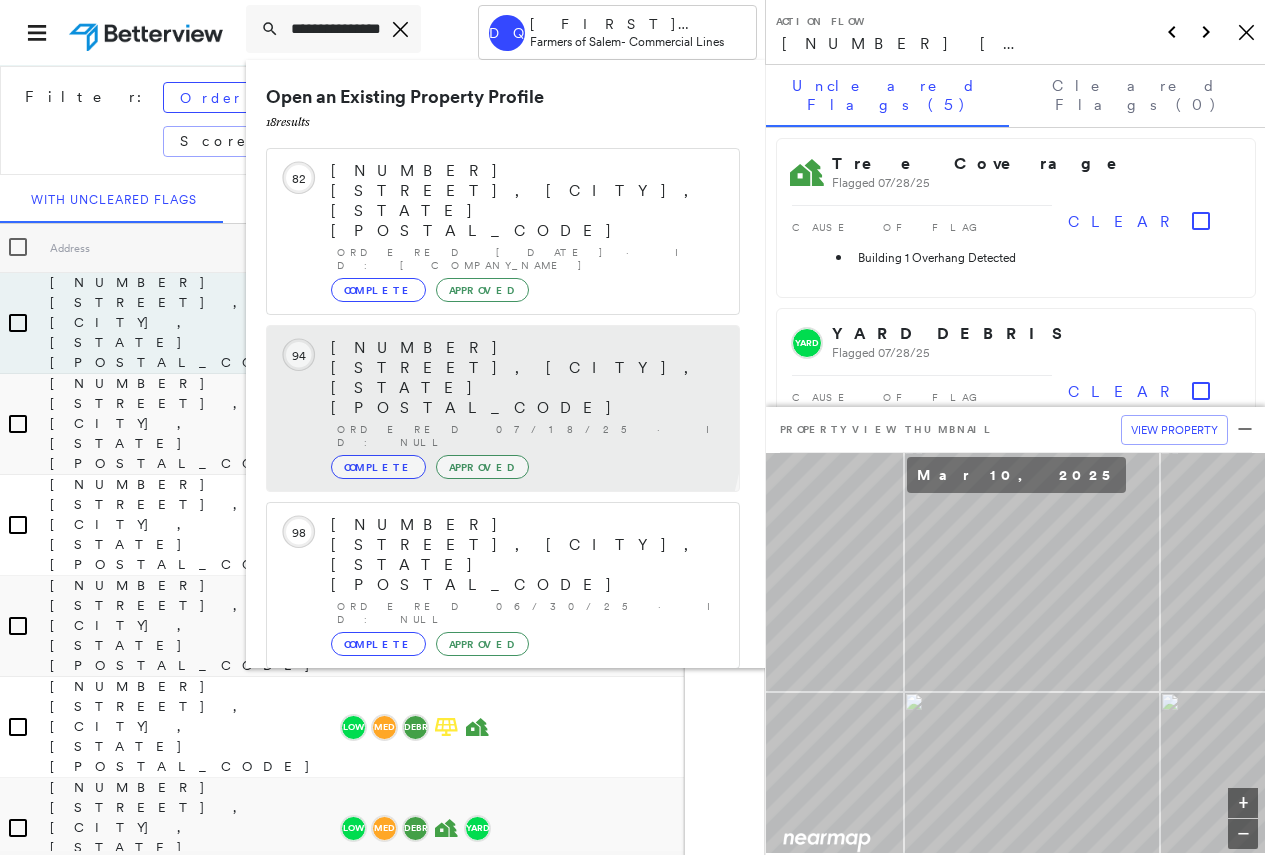 click on "Complete" at bounding box center [378, 467] 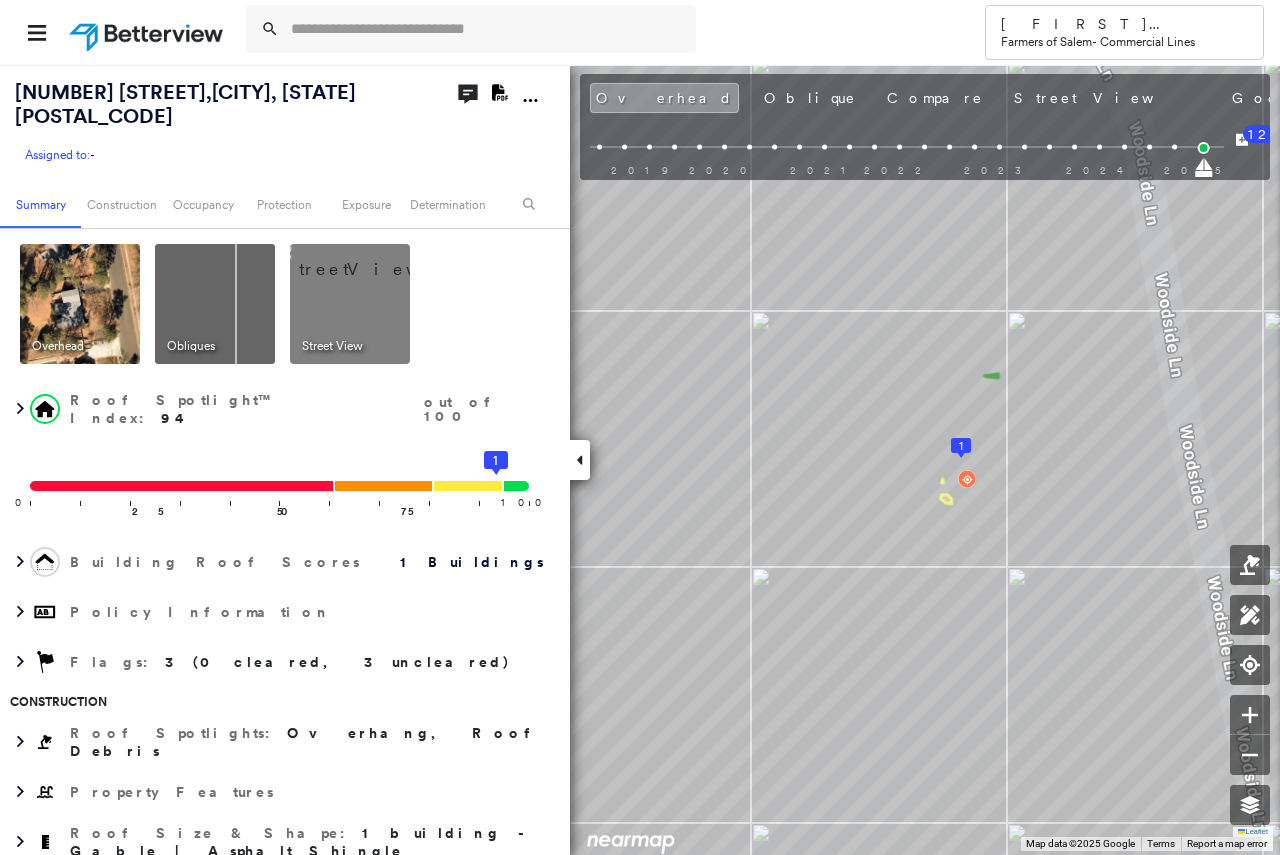 click 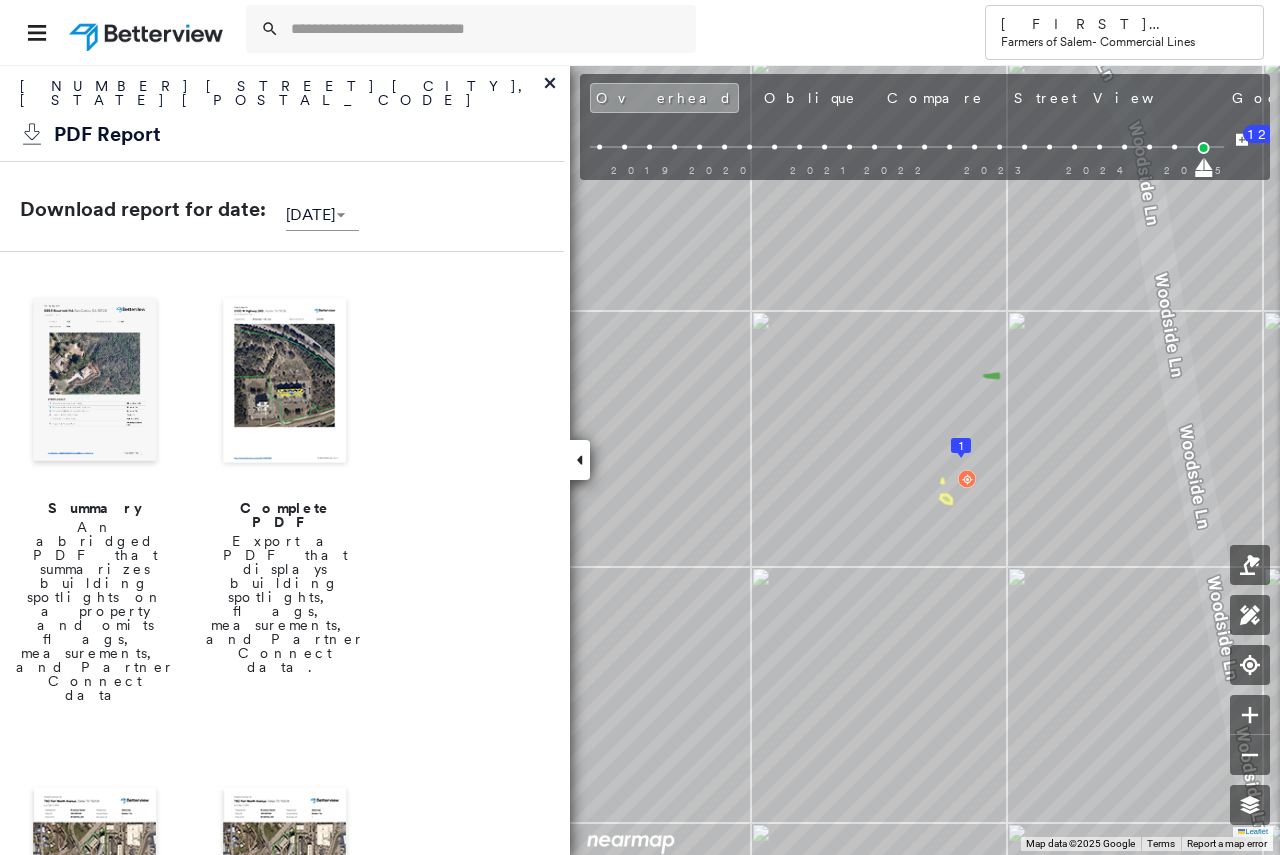 drag, startPoint x: 307, startPoint y: 323, endPoint x: 20, endPoint y: 276, distance: 290.82297 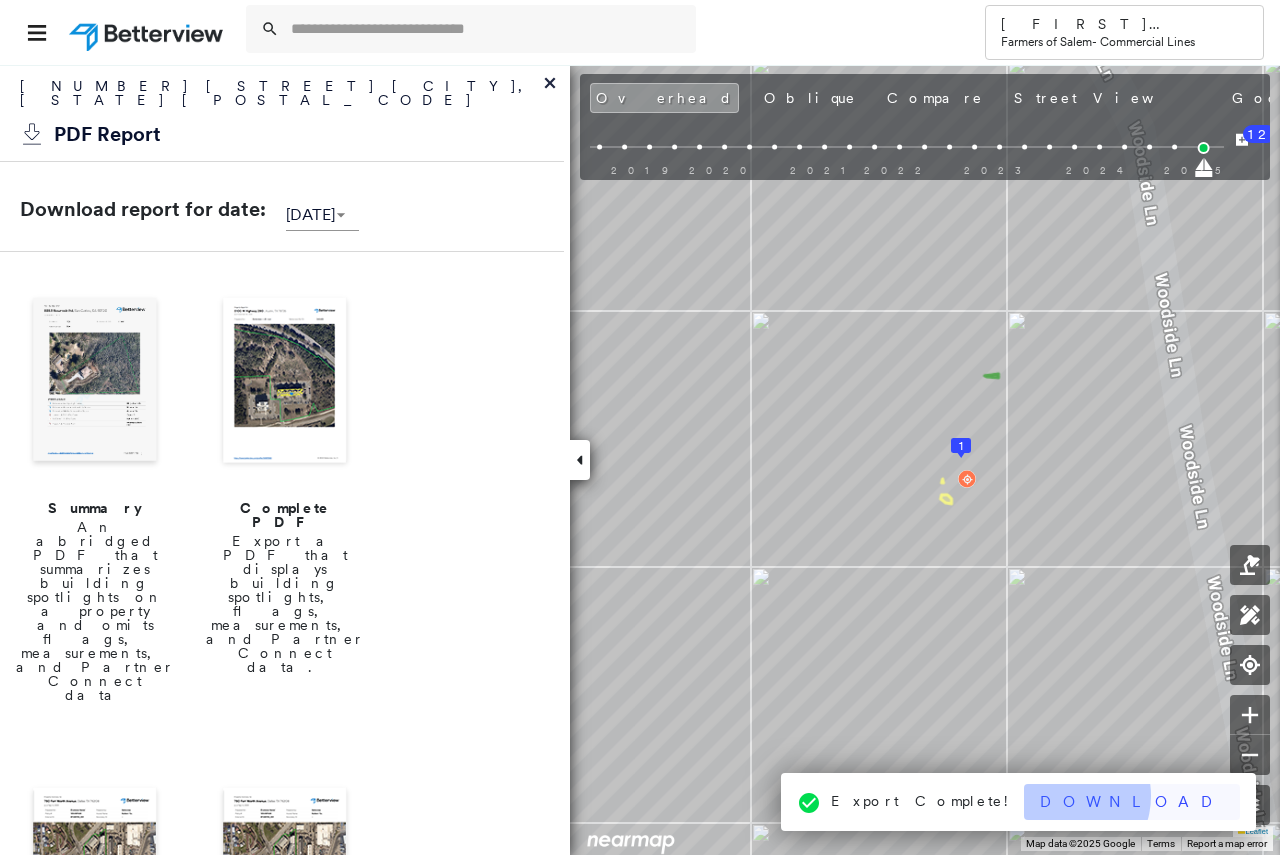 click on "Download" at bounding box center [1132, 802] 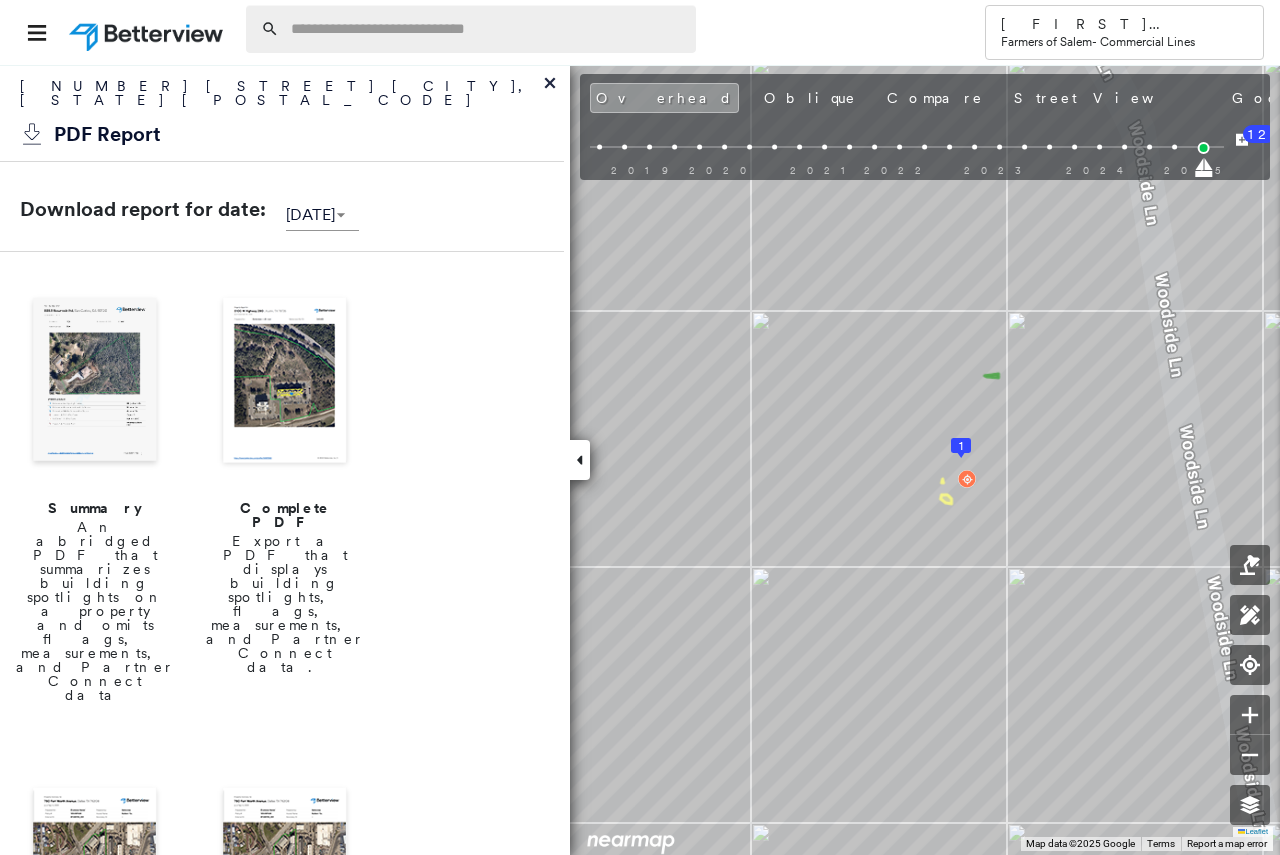 click at bounding box center [487, 29] 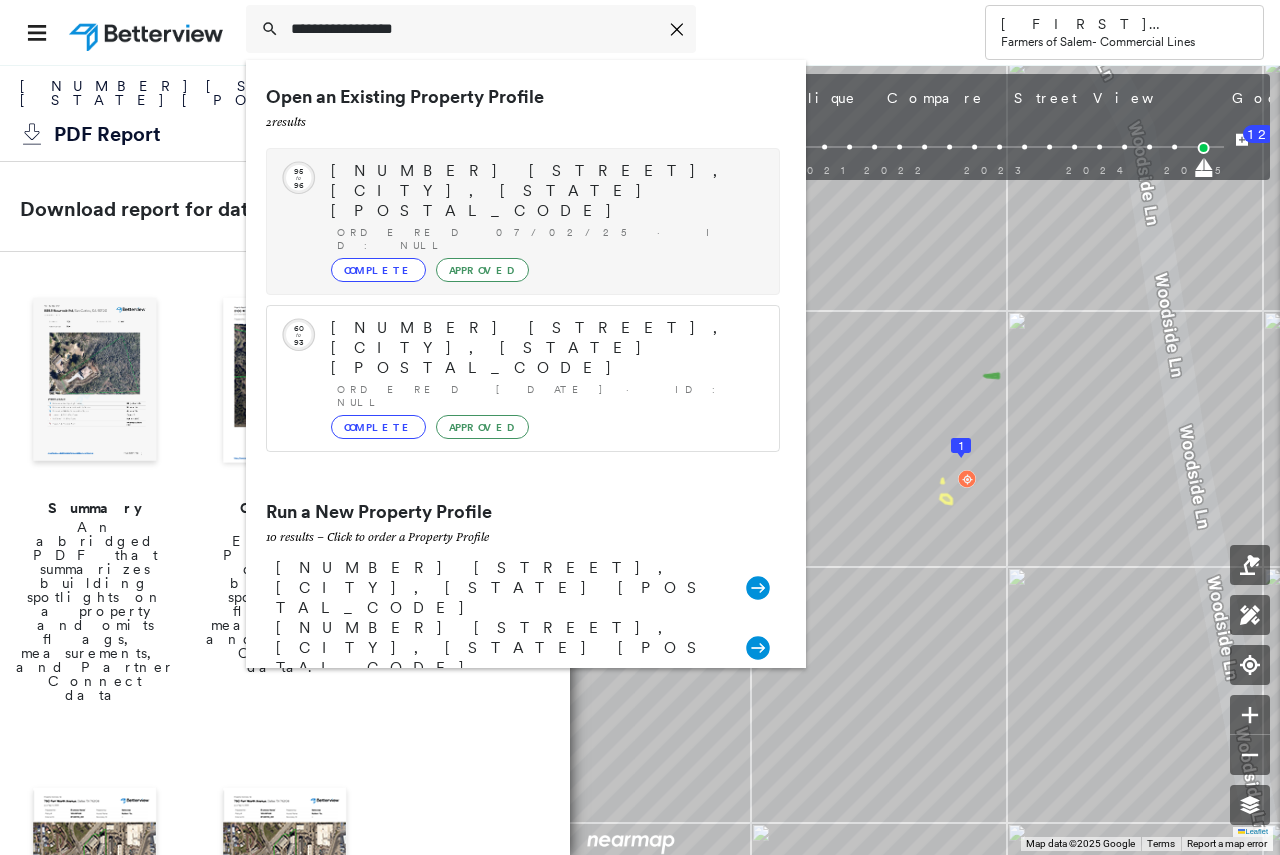 type on "**********" 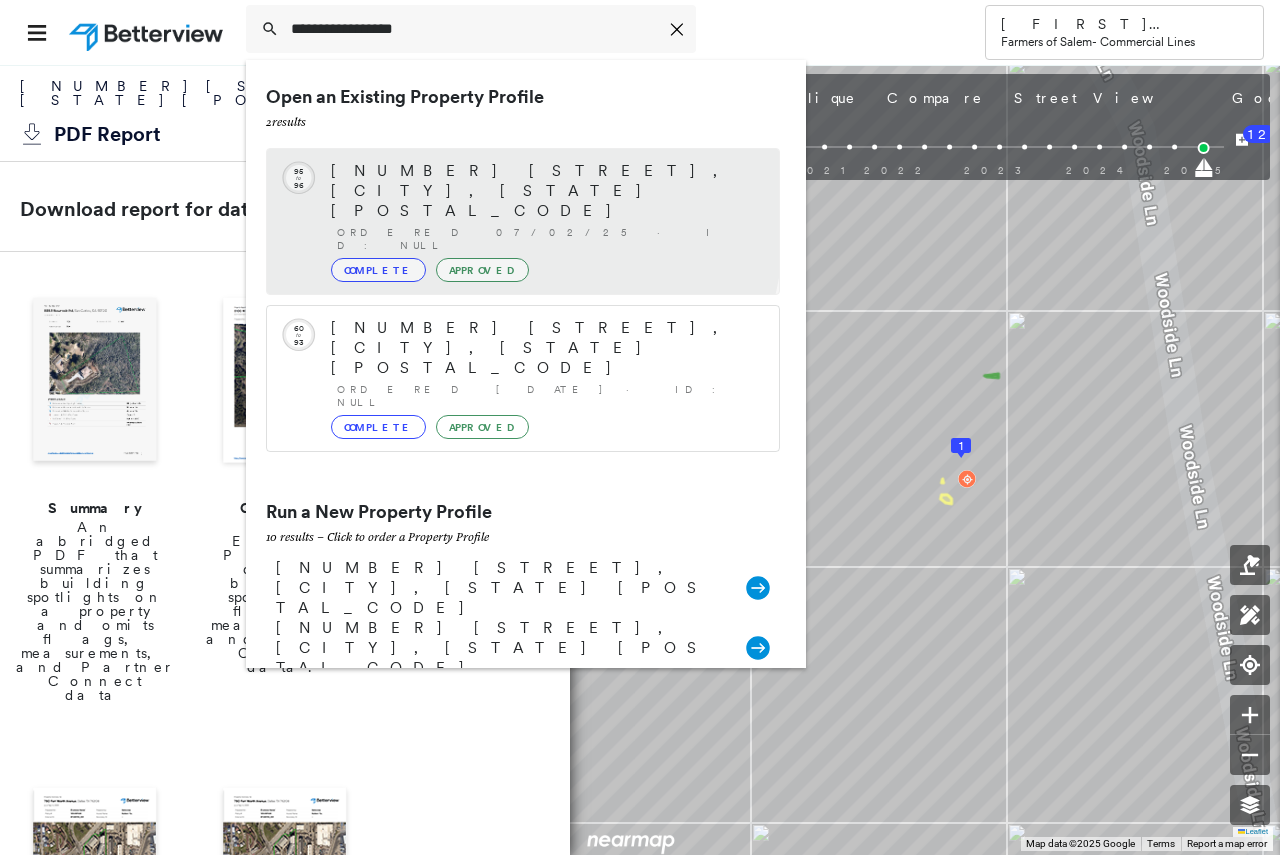 click on "Complete" at bounding box center [378, 270] 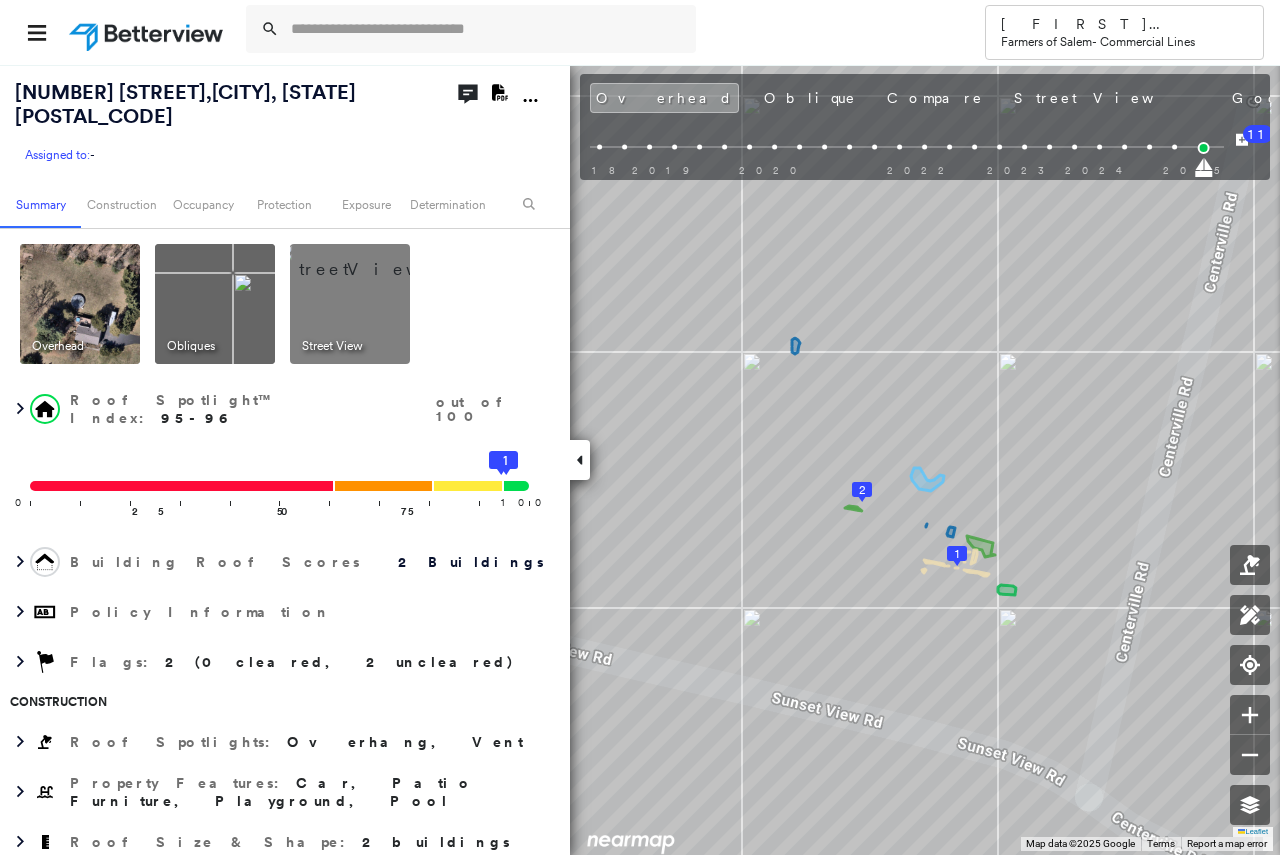 click 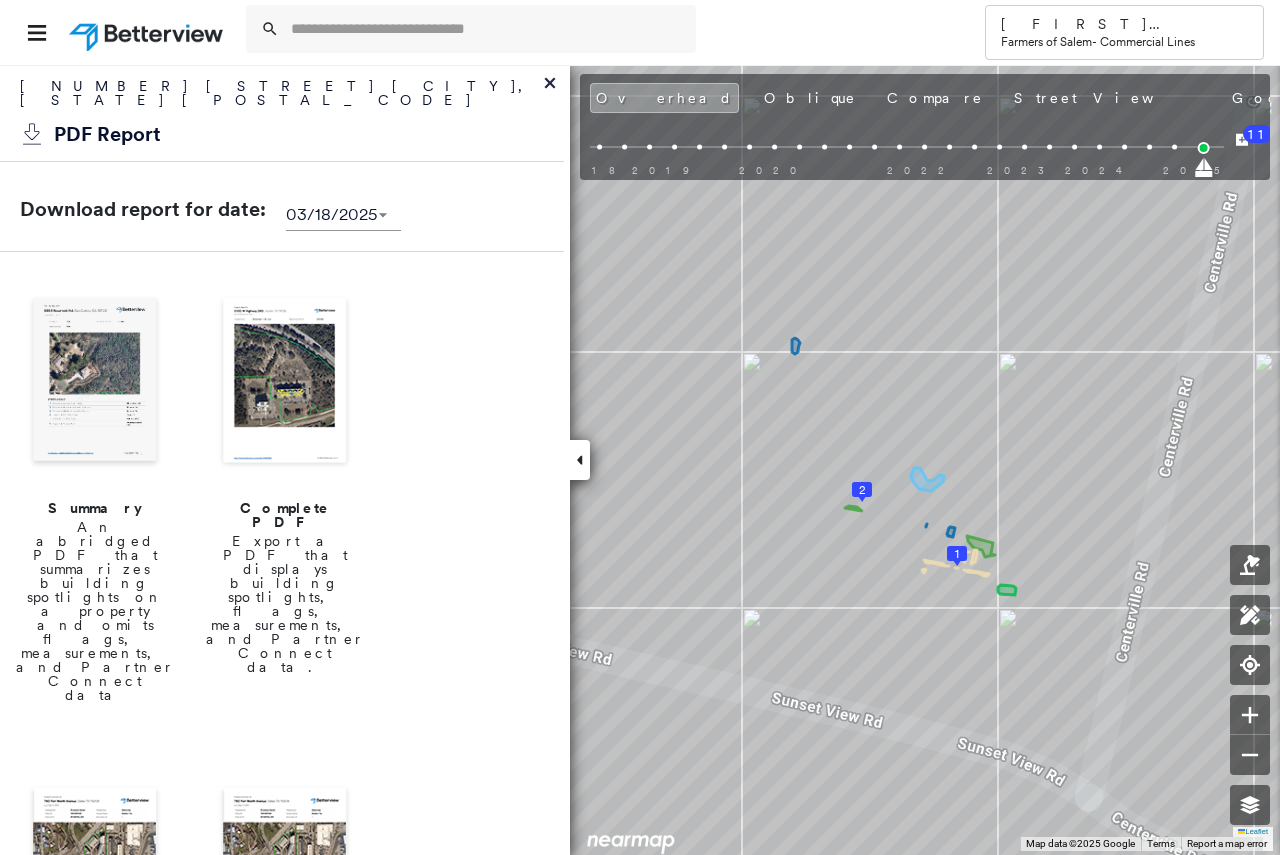 click at bounding box center (285, 382) 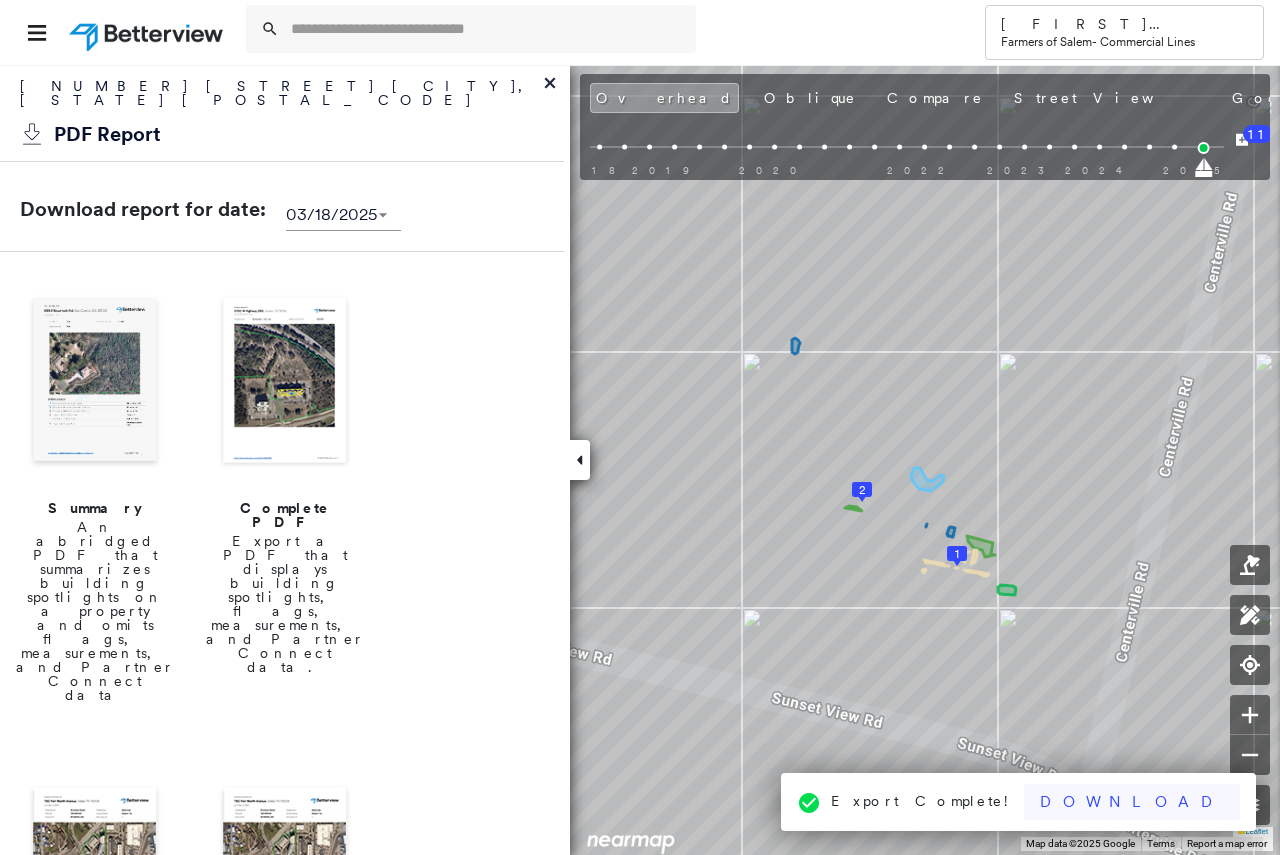 click on "Download" at bounding box center (1132, 802) 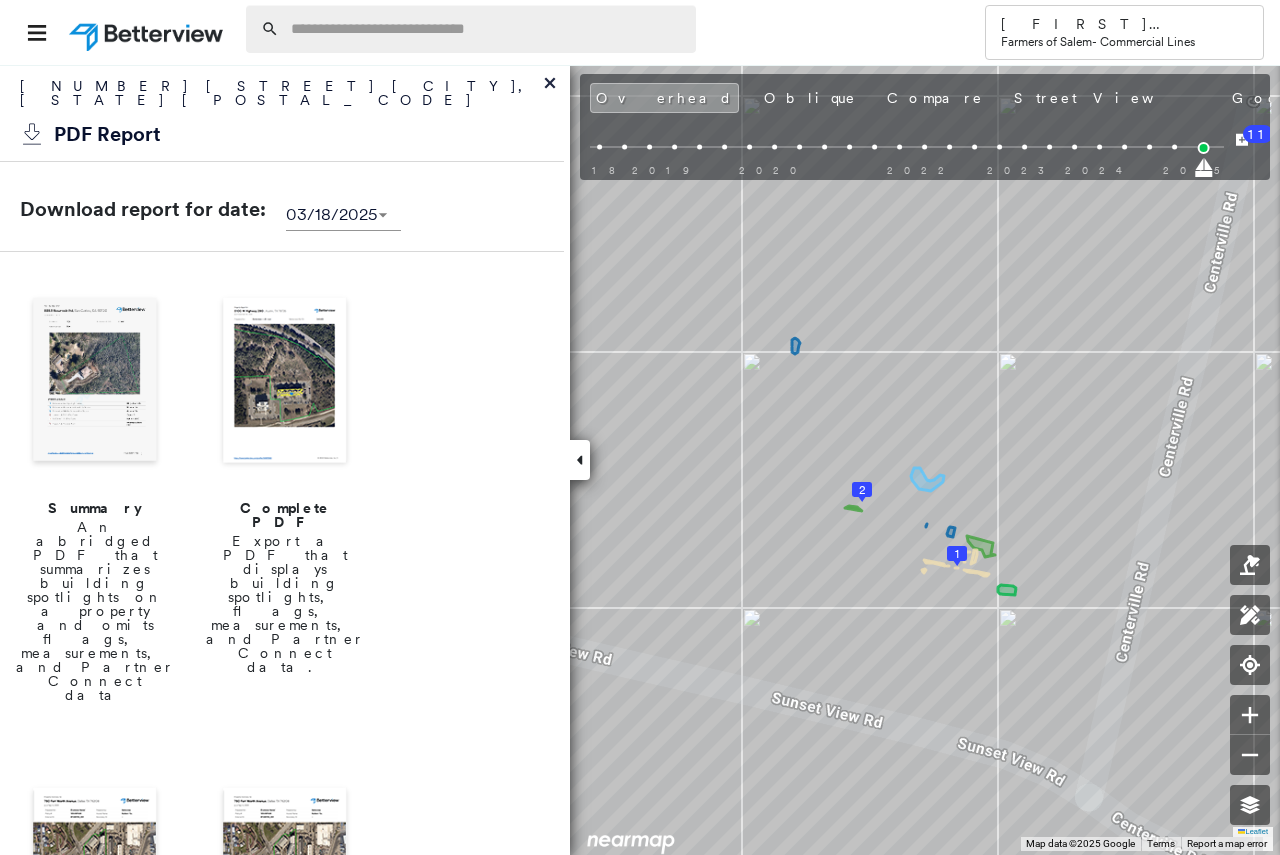 click at bounding box center (487, 29) 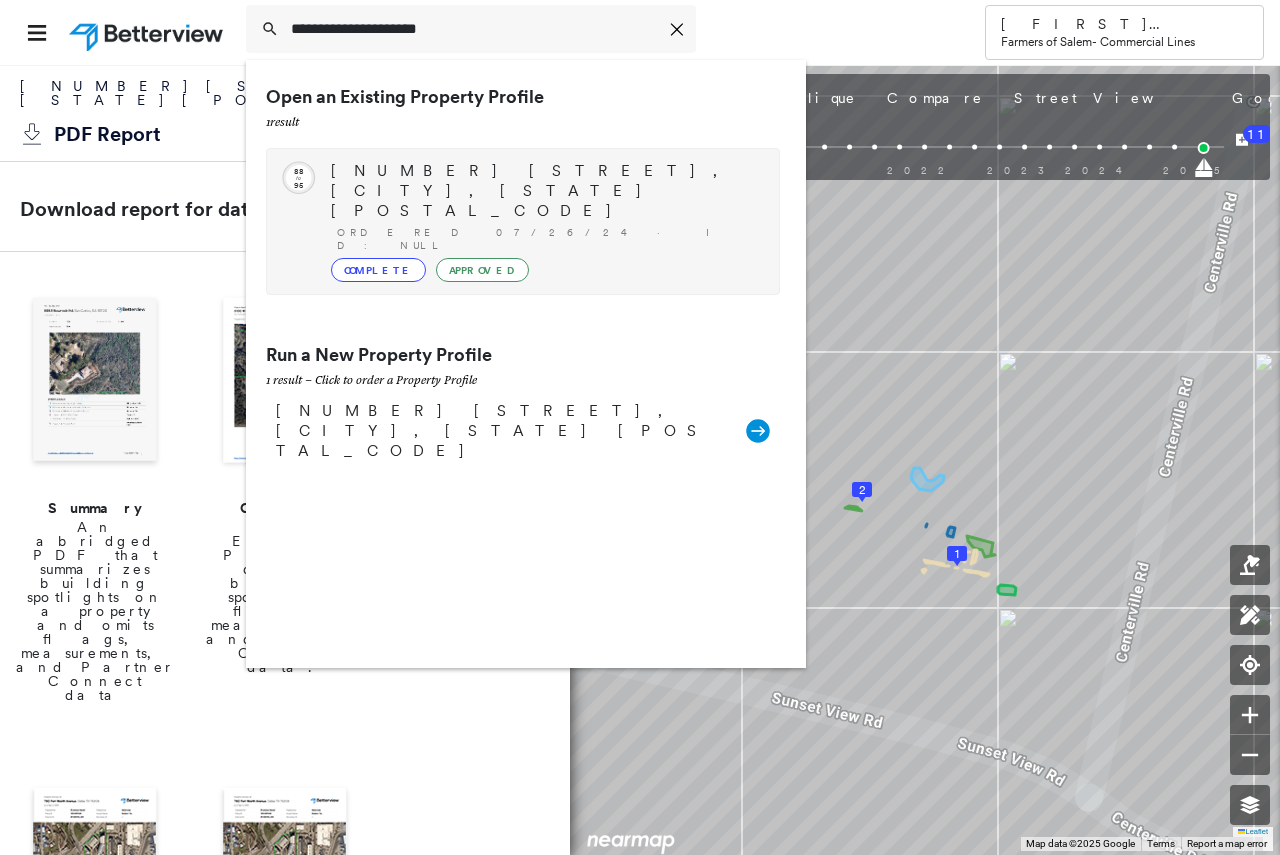 type on "**********" 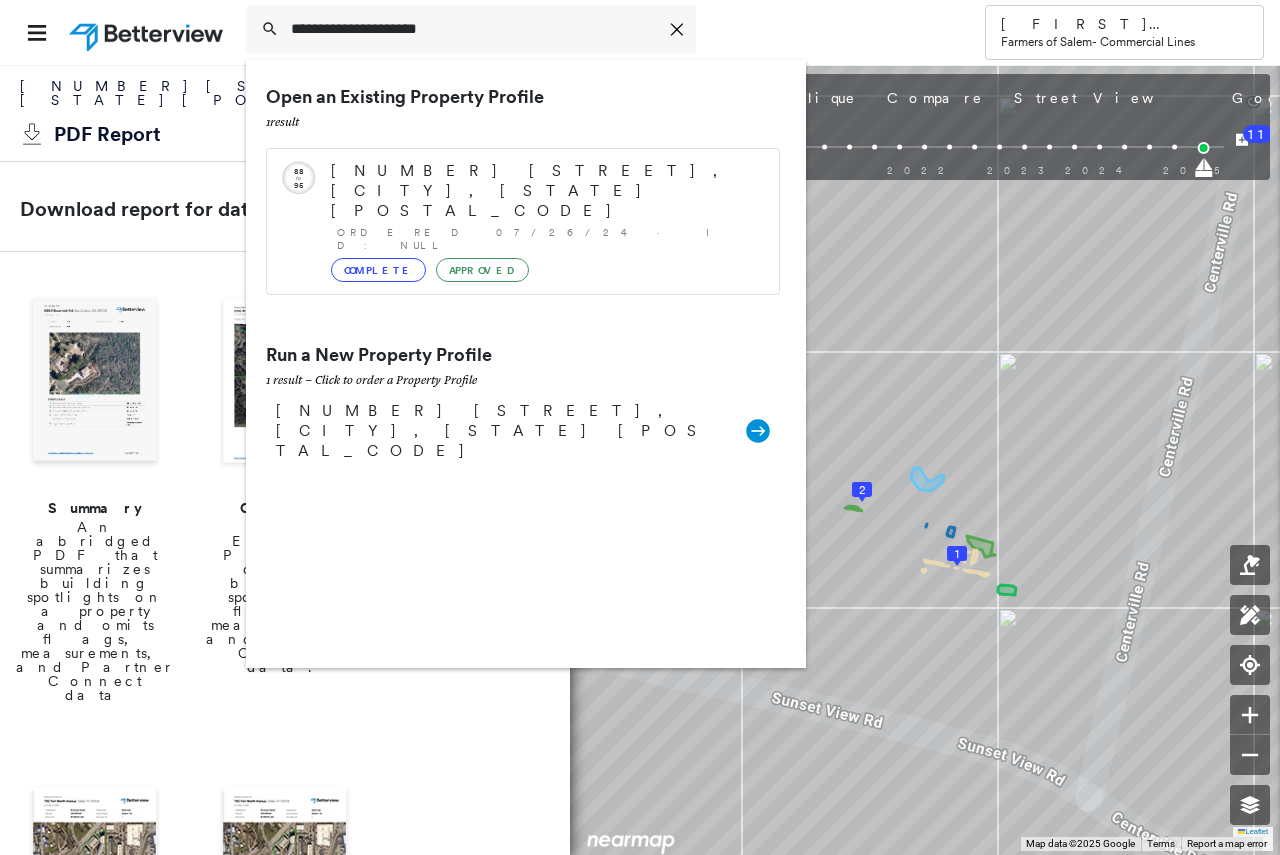 click on "Complete" at bounding box center (378, 270) 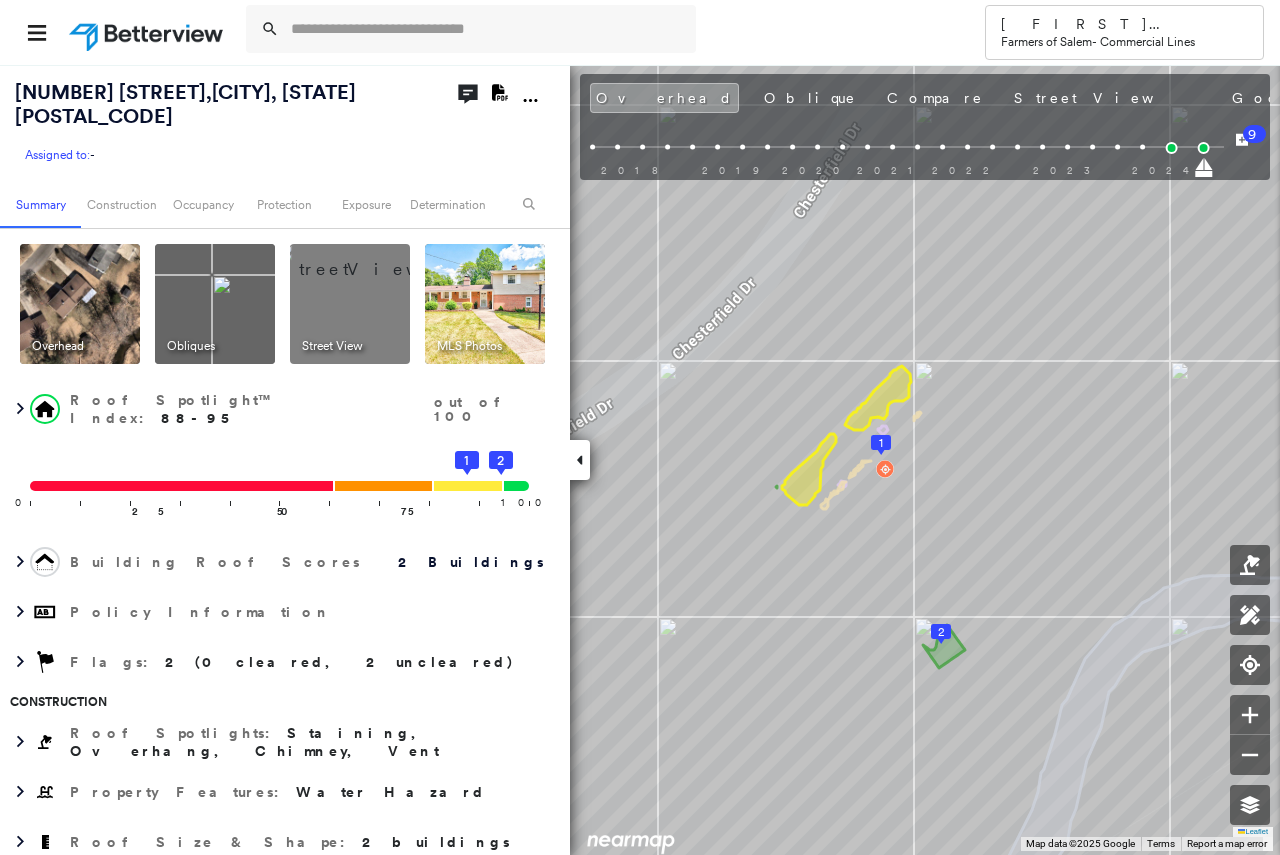 click 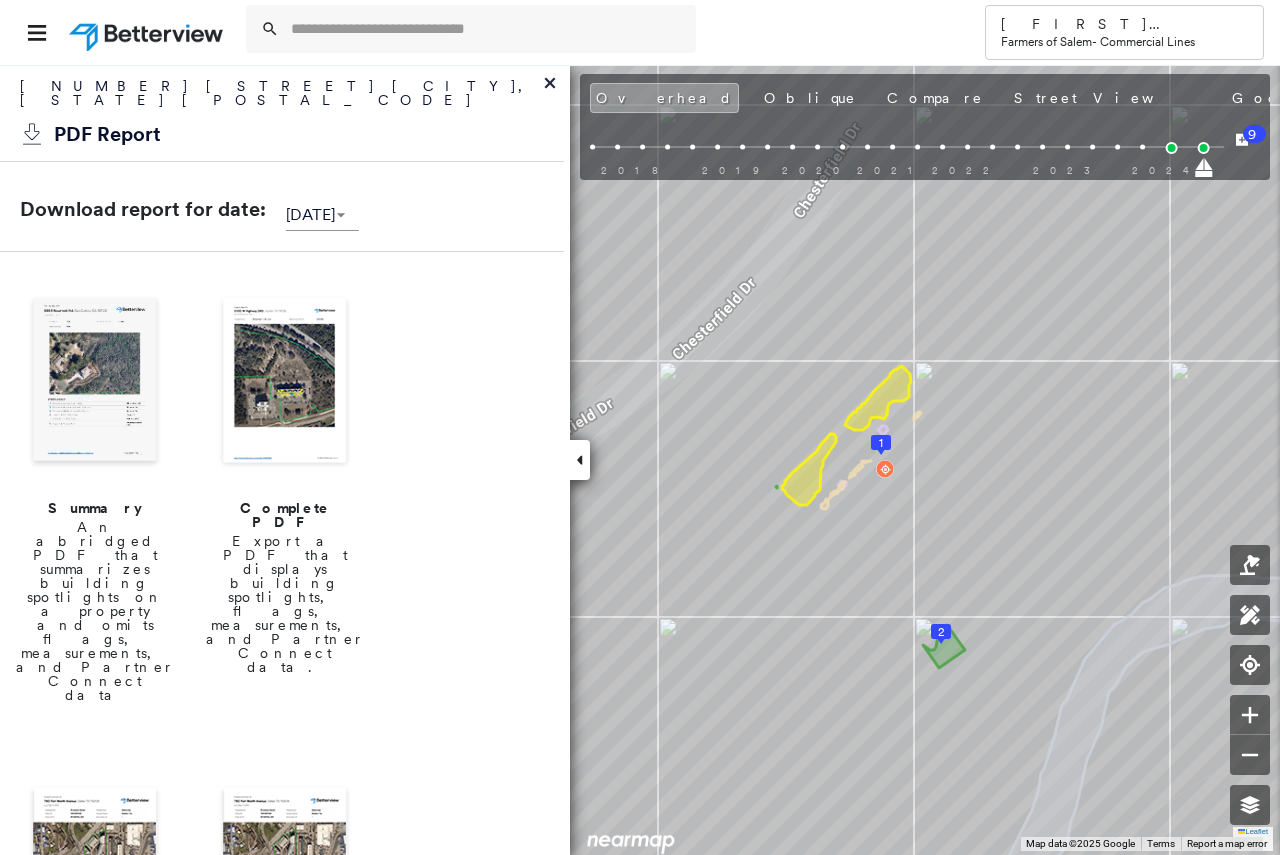 click at bounding box center [285, 382] 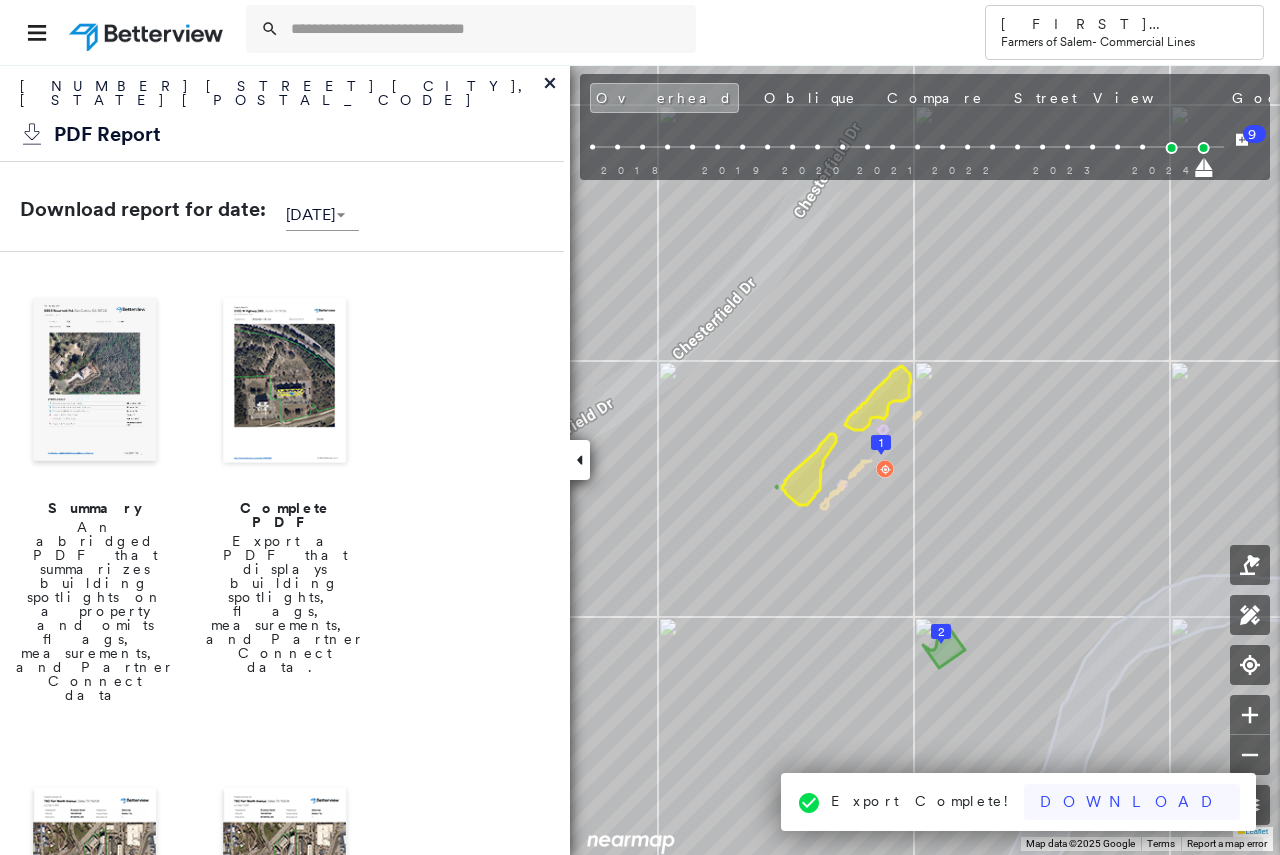 click on "Download" at bounding box center (1132, 802) 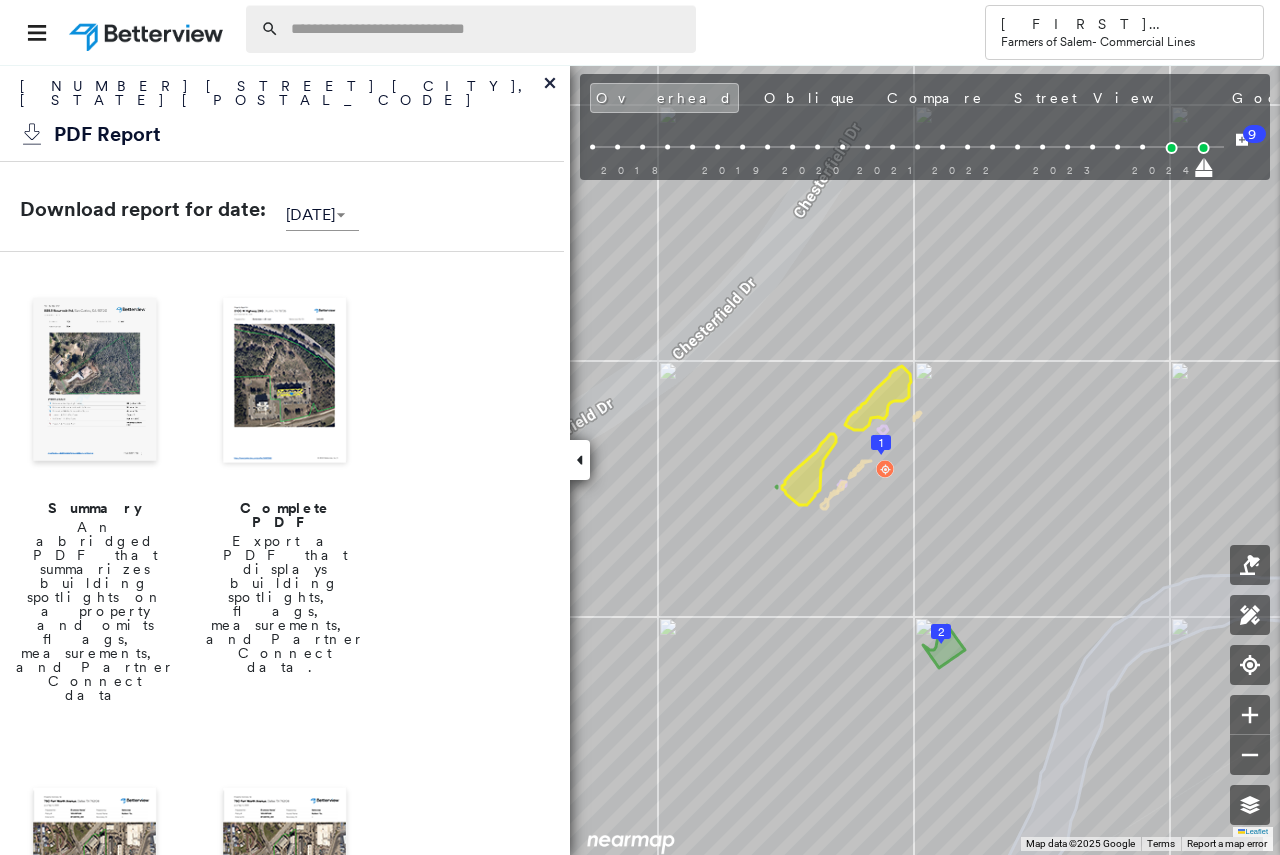 click at bounding box center (487, 29) 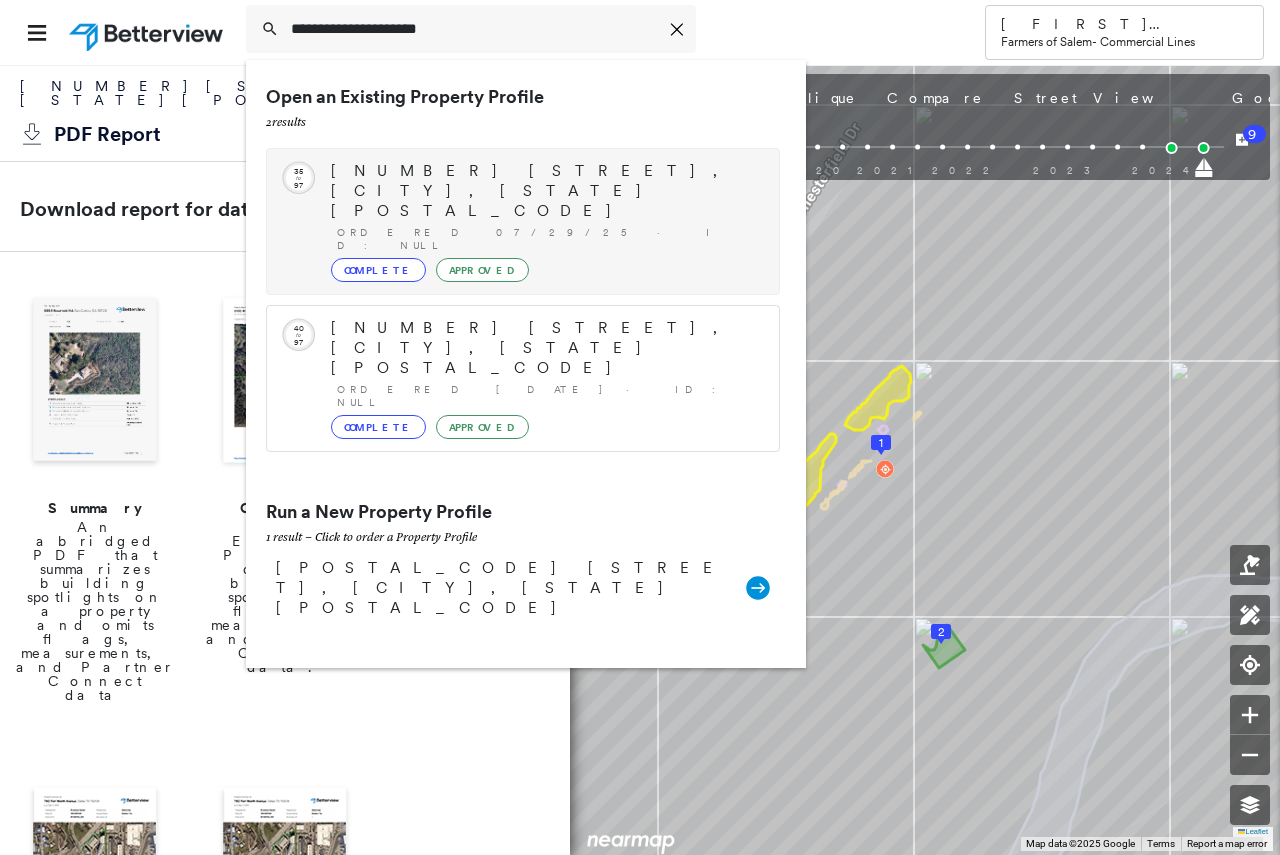 type on "**********" 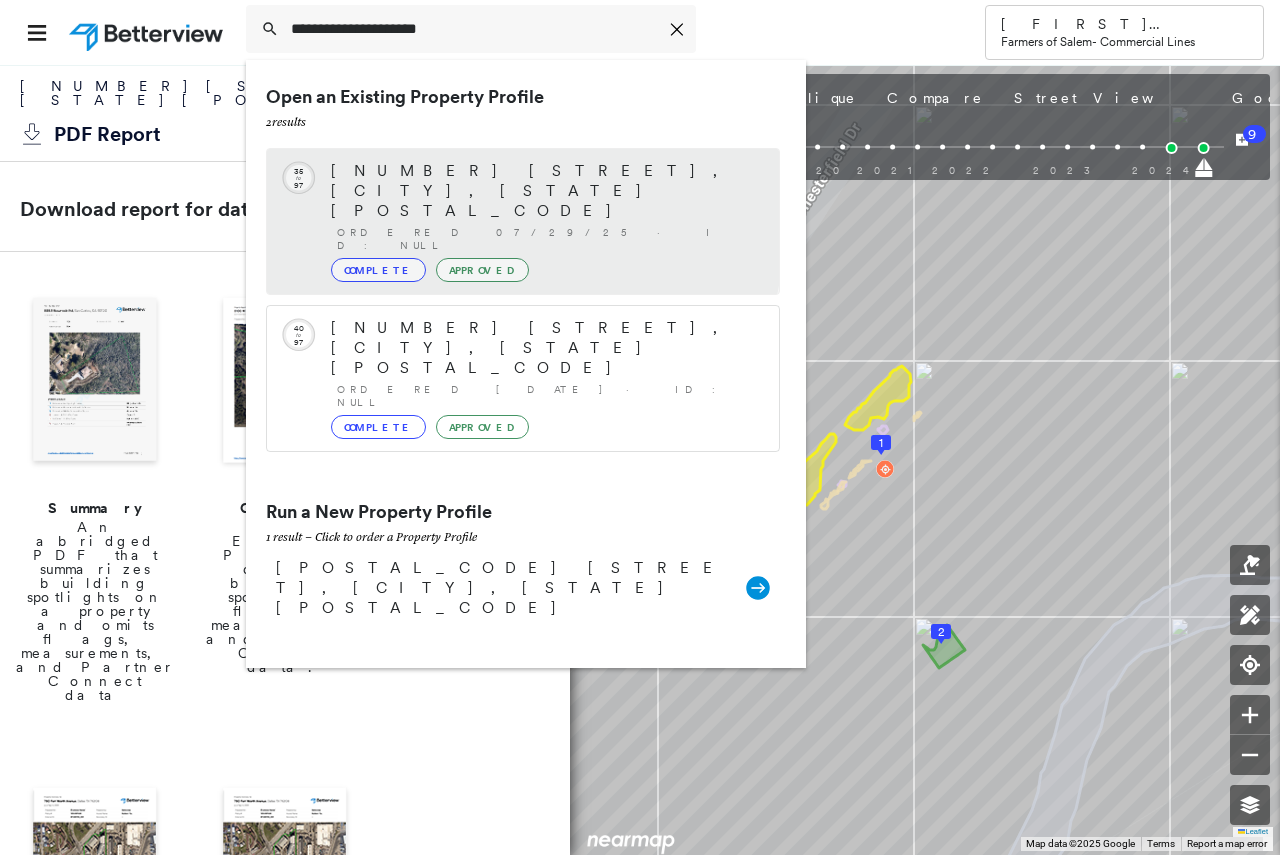 click on "Complete" at bounding box center (378, 270) 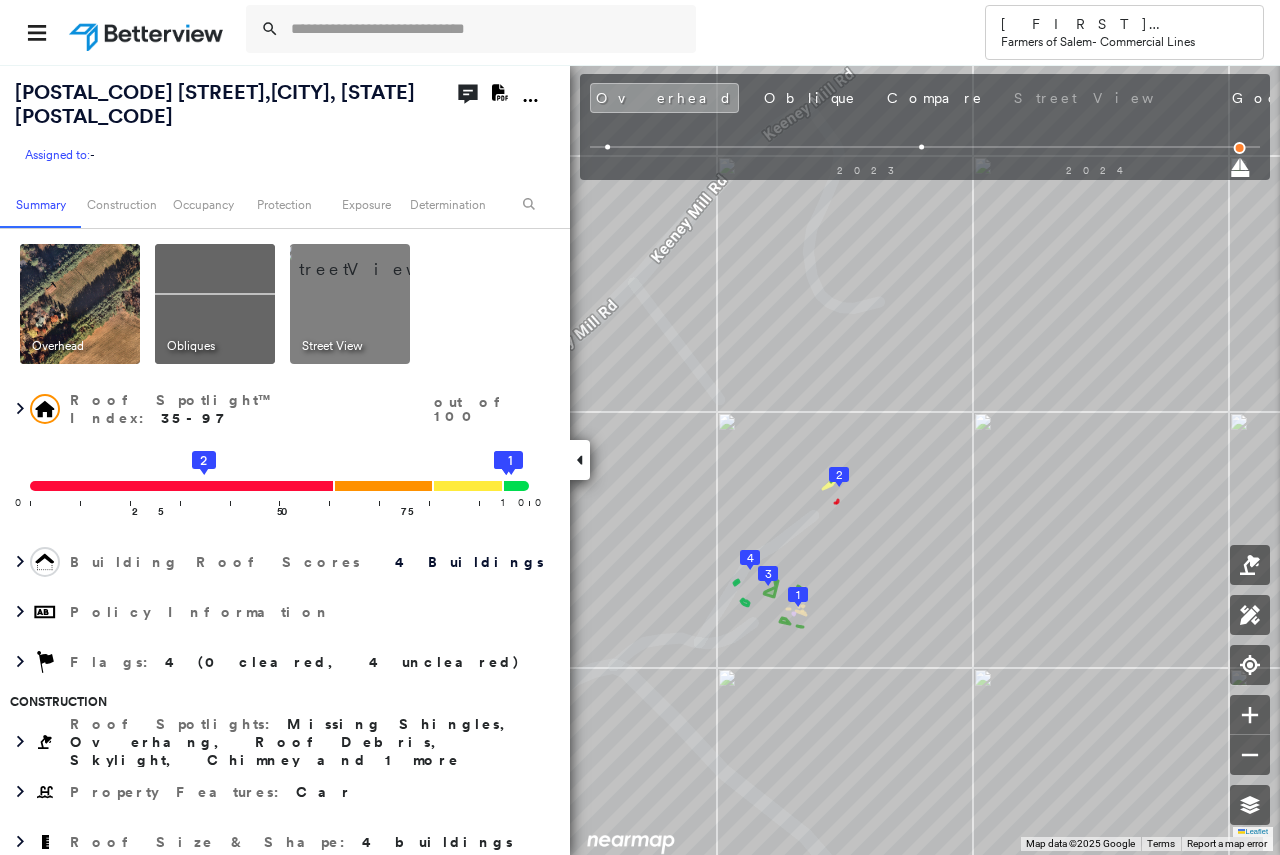 click 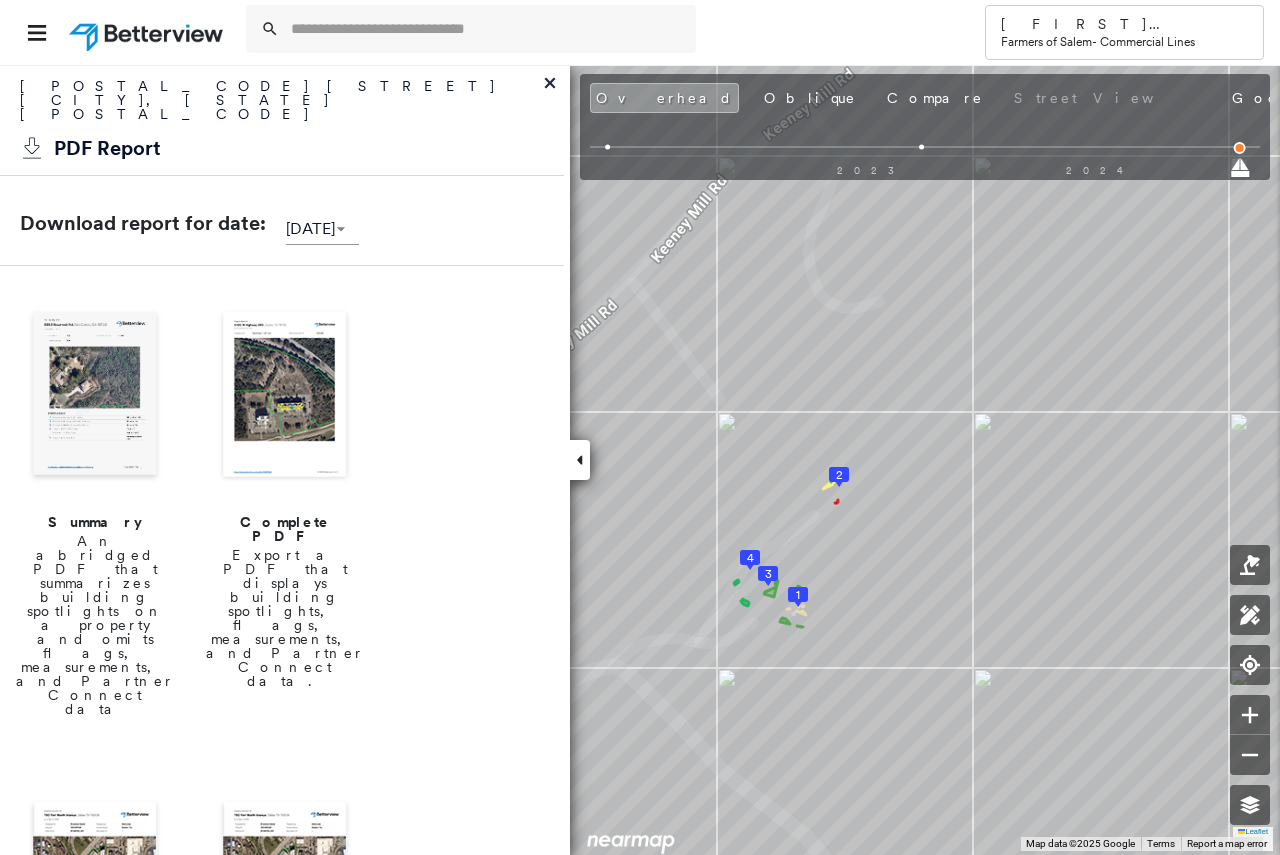click at bounding box center (285, 396) 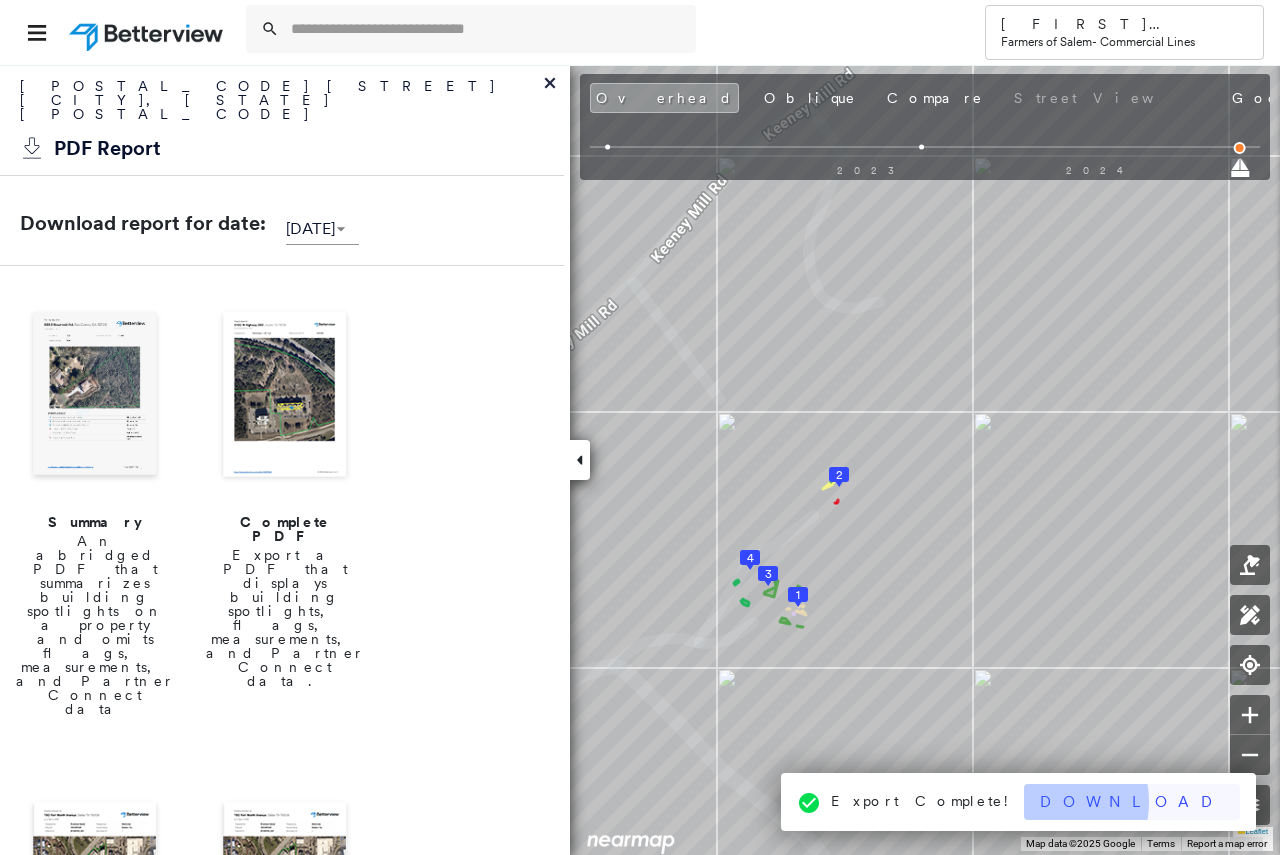 click on "Download" at bounding box center (1132, 802) 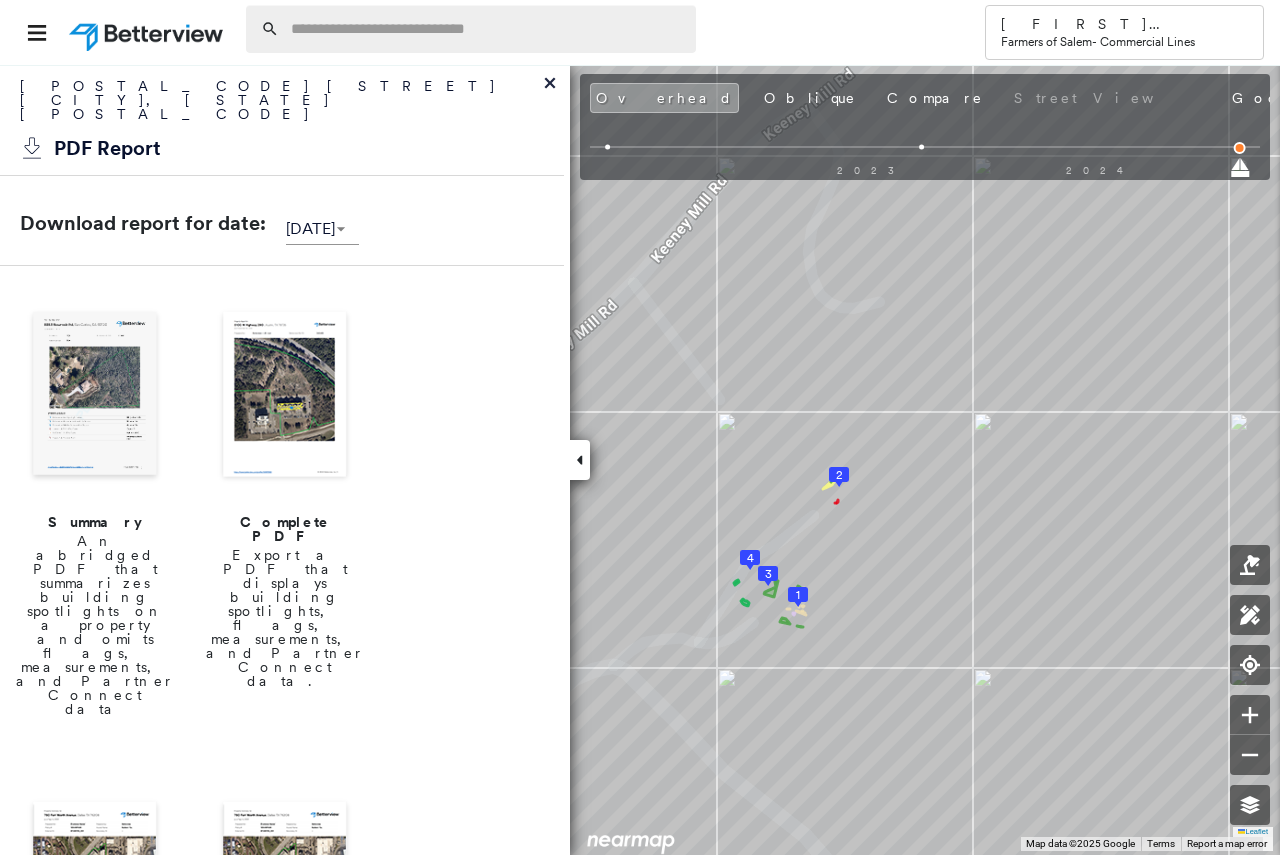click at bounding box center [487, 29] 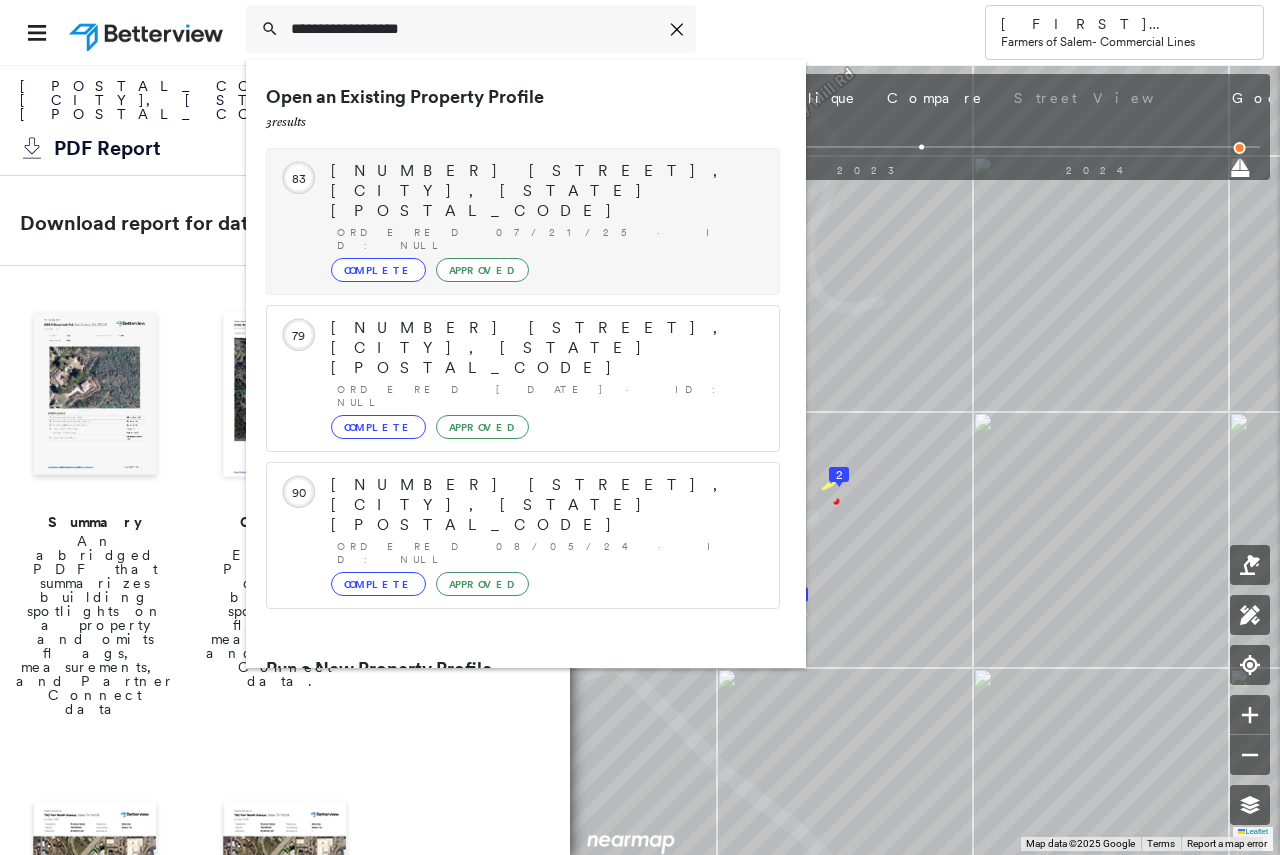 type on "**********" 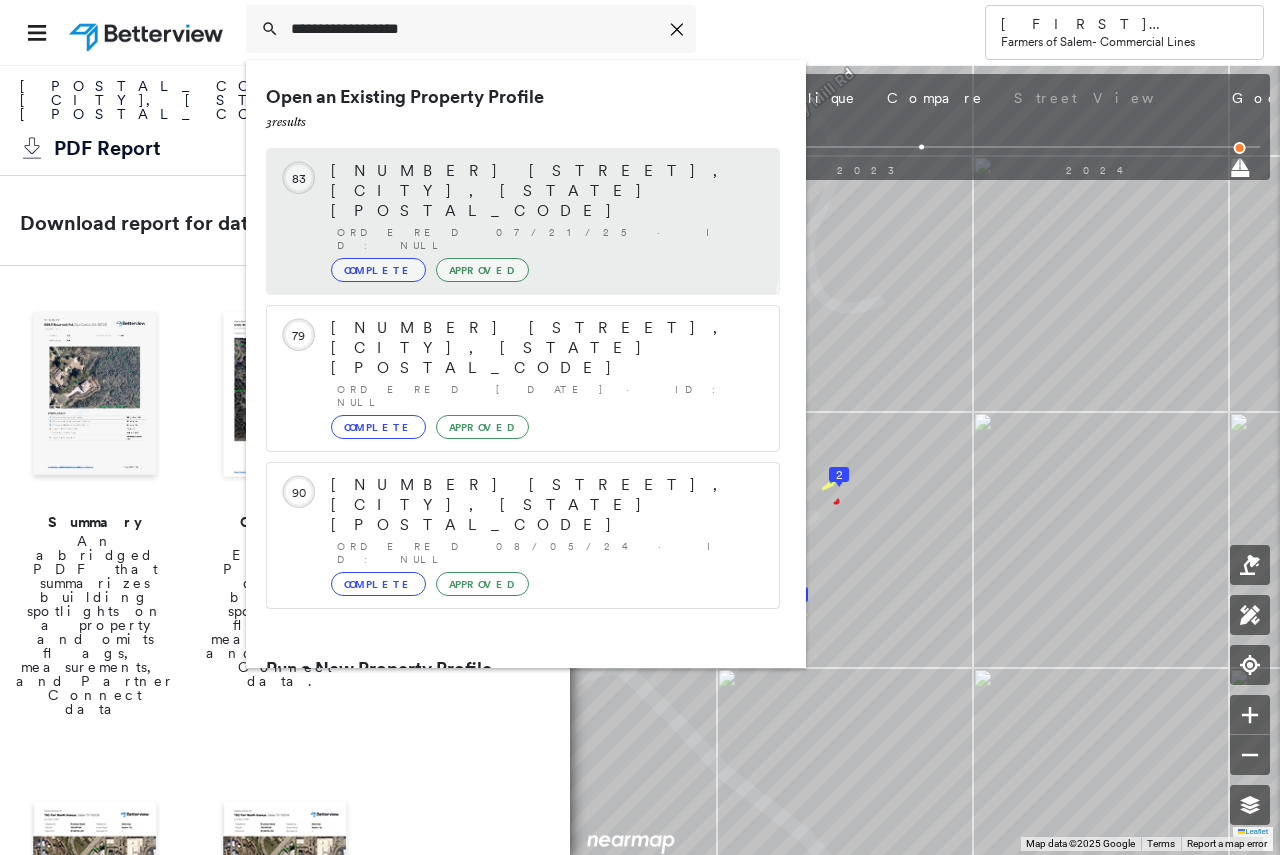 click on "Complete" at bounding box center (378, 270) 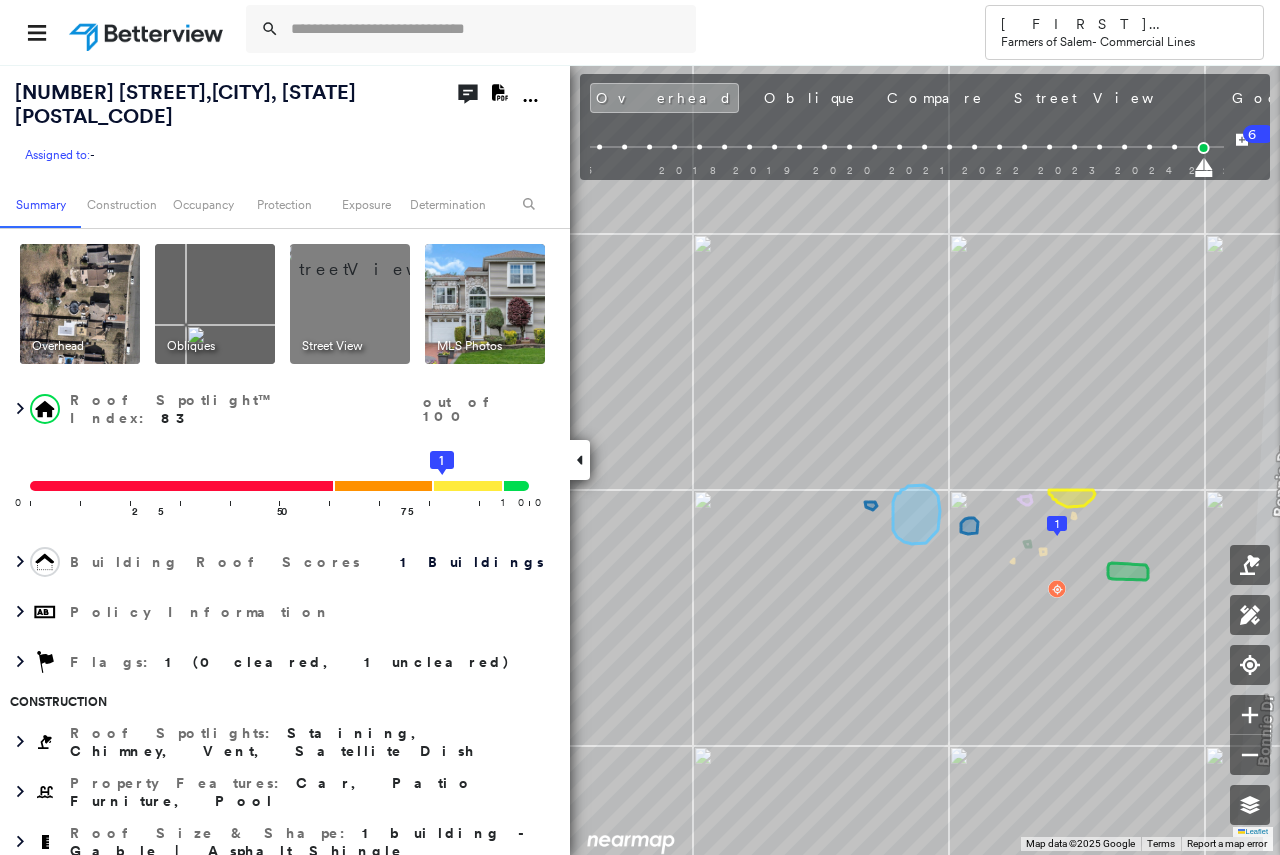 click 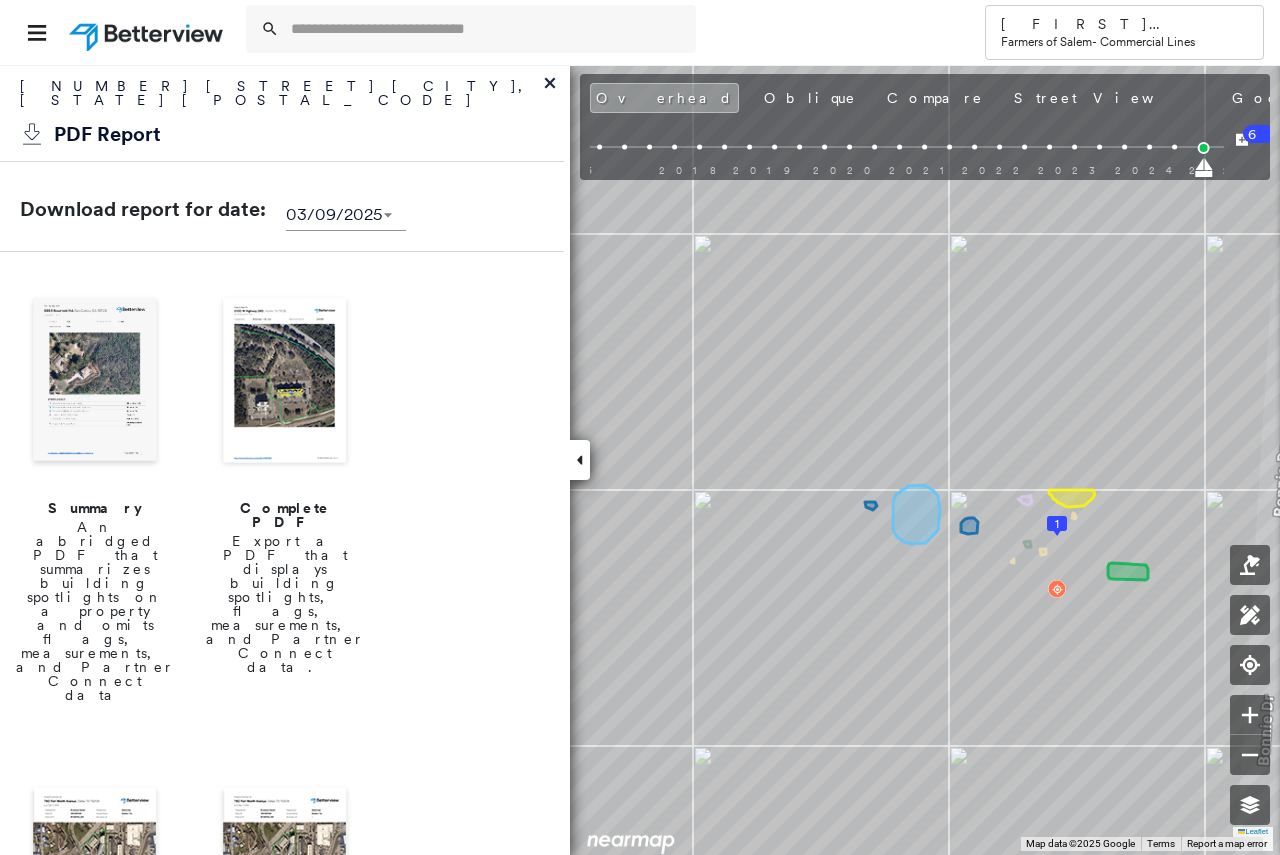 click at bounding box center (285, 382) 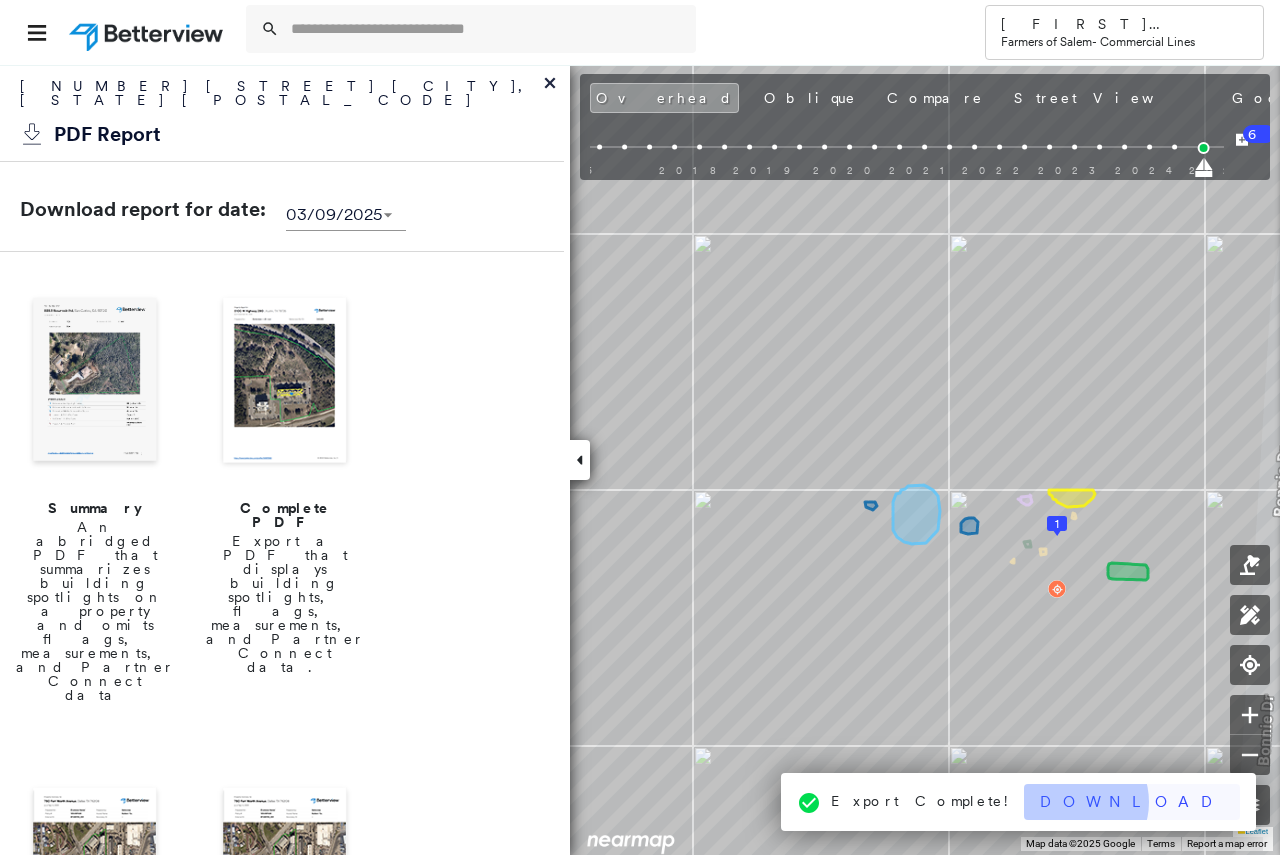 click on "Download" at bounding box center [1132, 802] 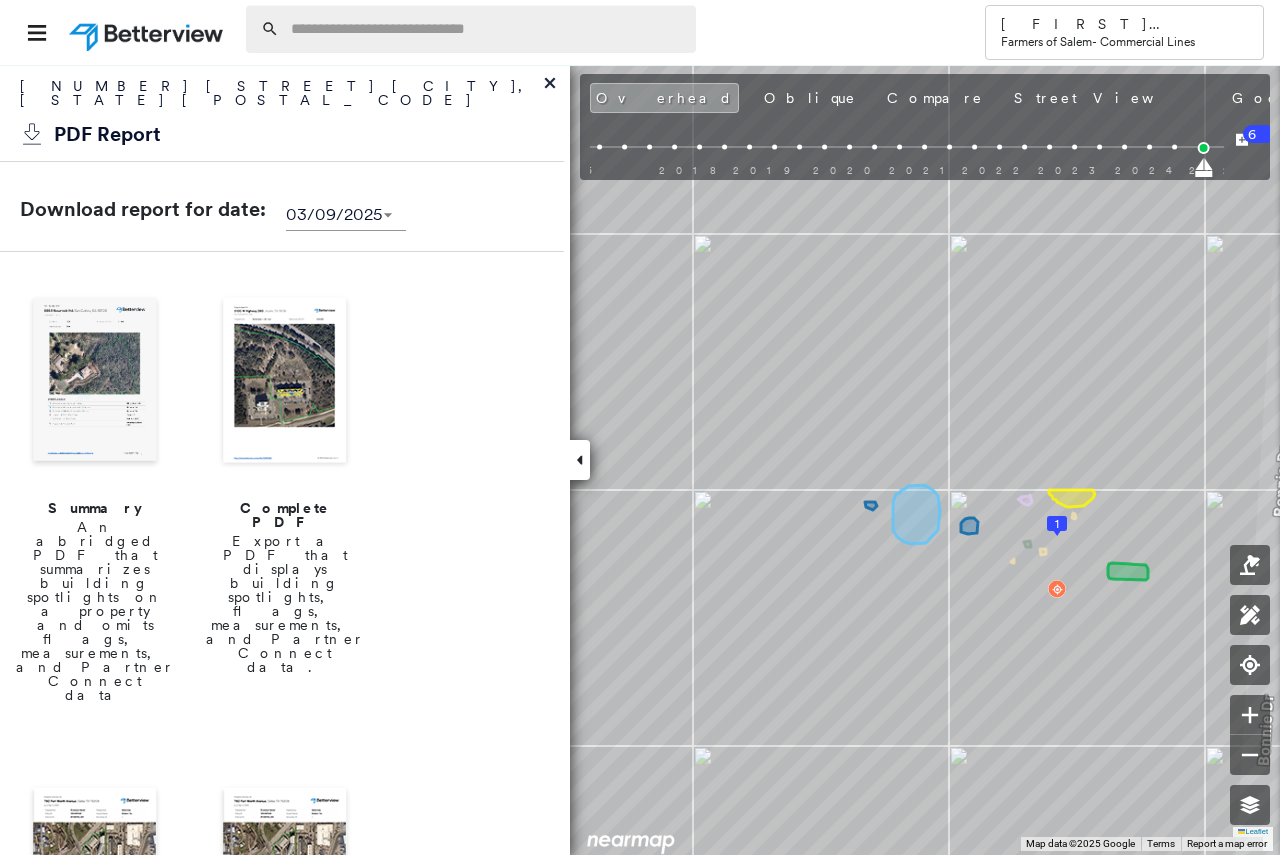 click at bounding box center (487, 29) 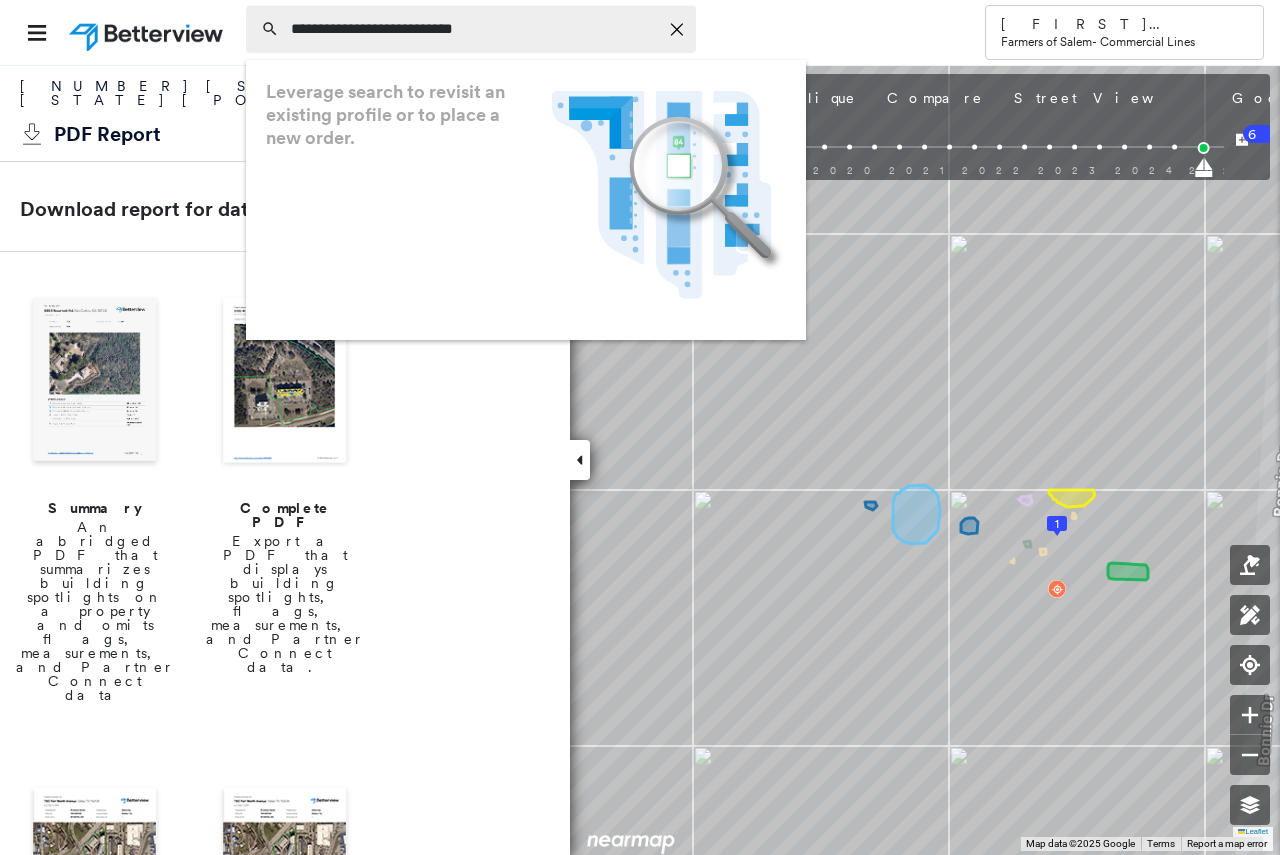 click on "**********" at bounding box center (474, 29) 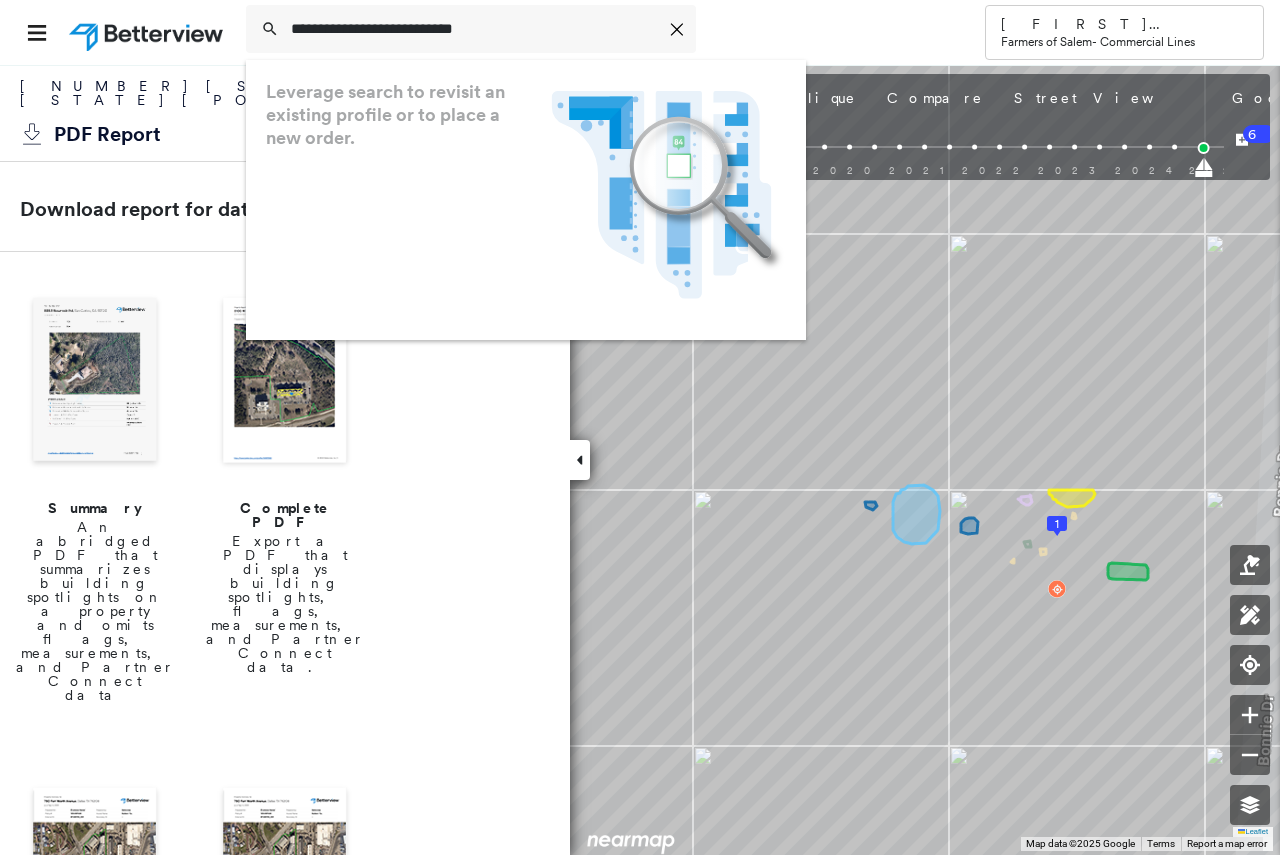 drag, startPoint x: 517, startPoint y: 24, endPoint x: 218, endPoint y: 48, distance: 299.96167 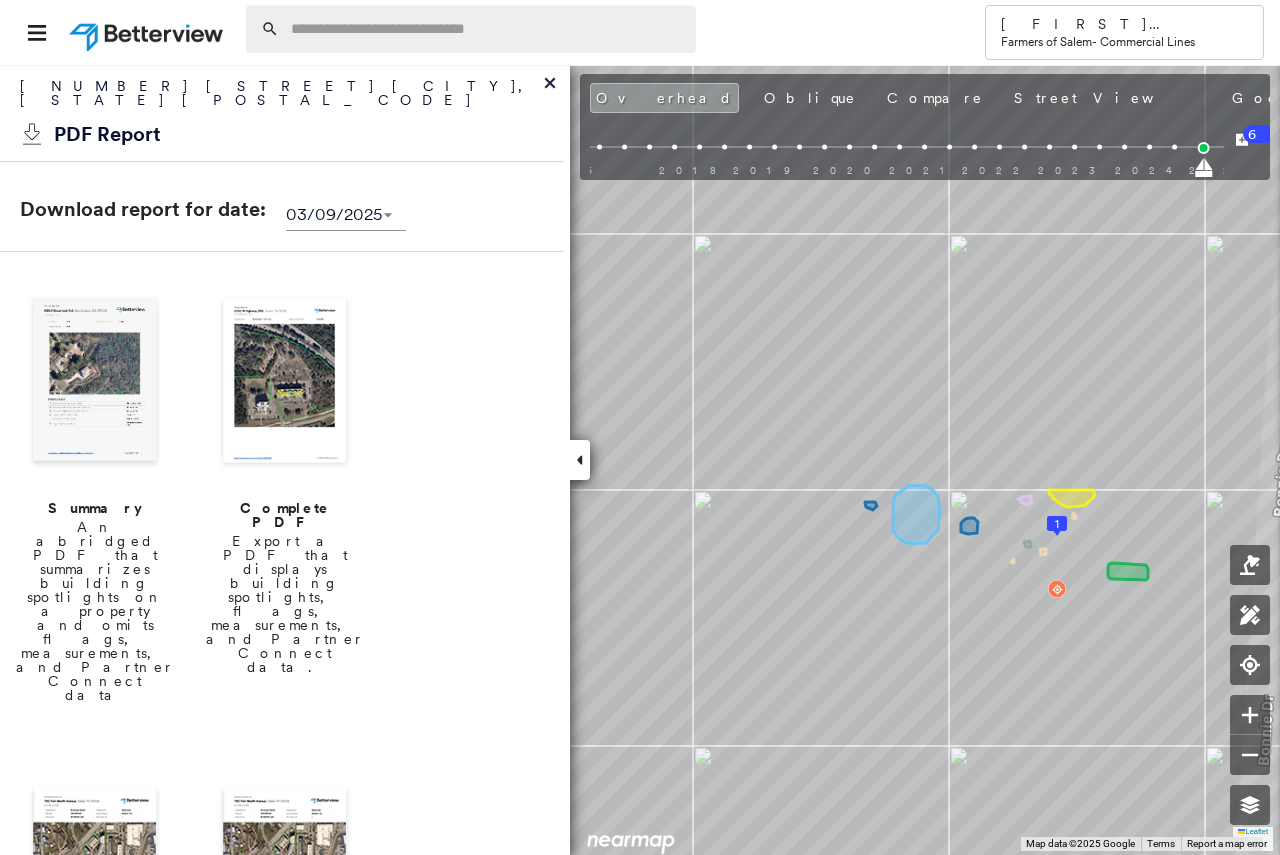 click at bounding box center (487, 29) 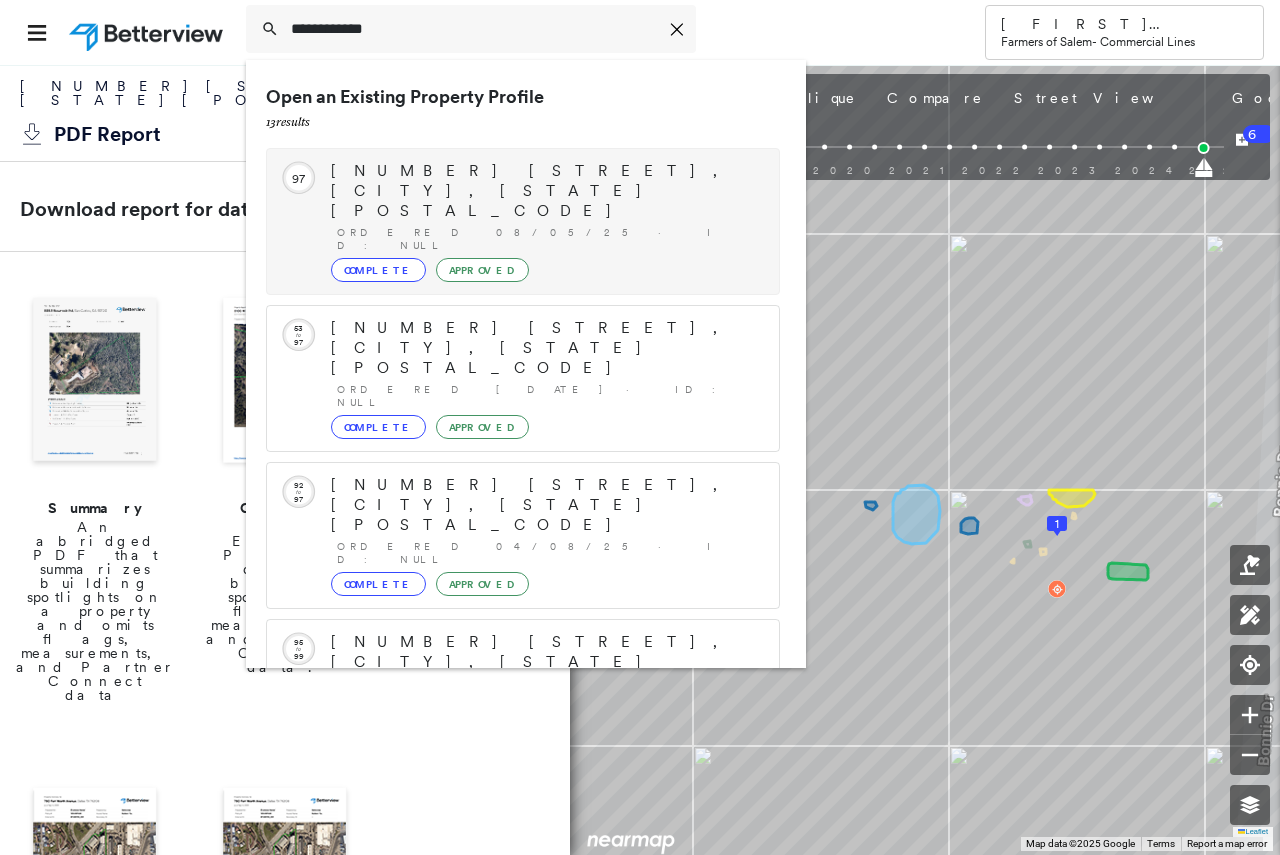type on "**********" 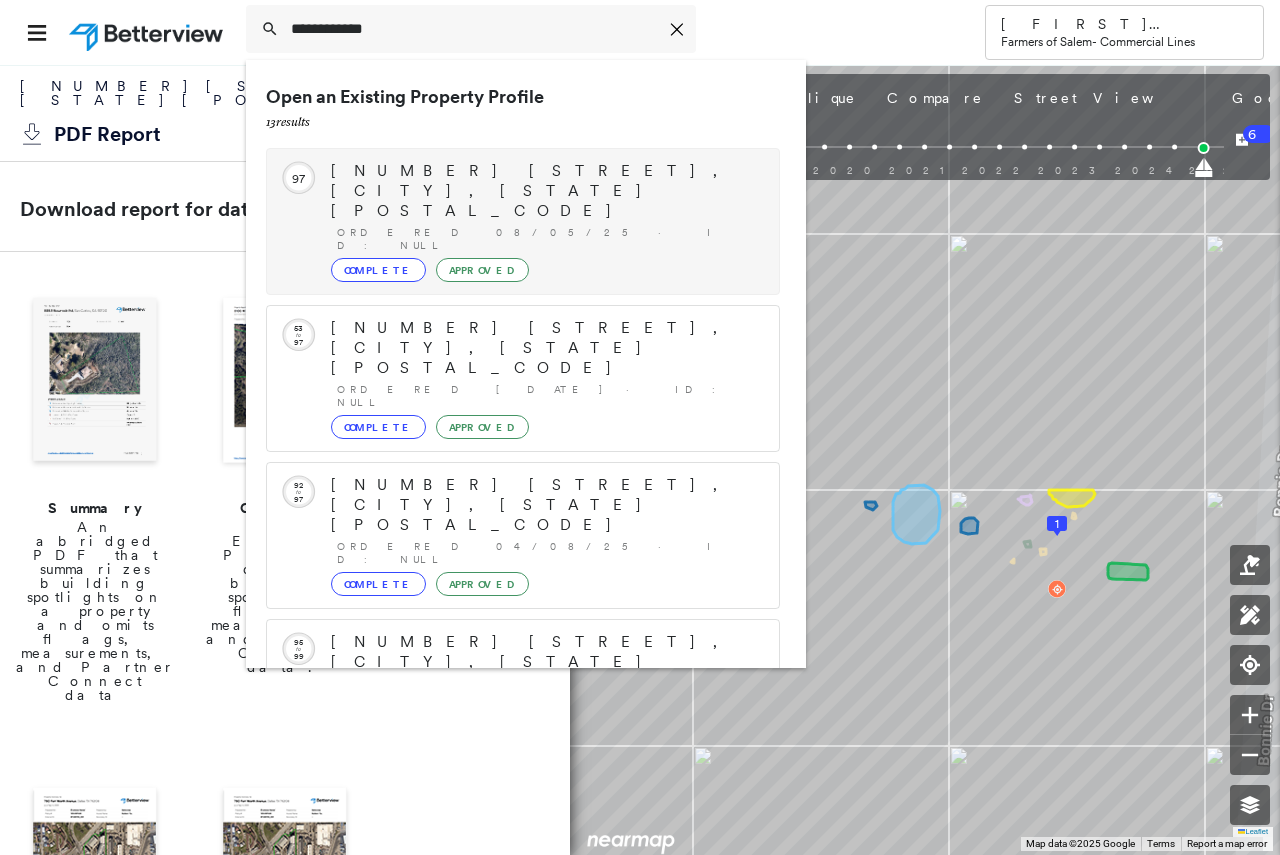 click on "Complete" at bounding box center (378, 270) 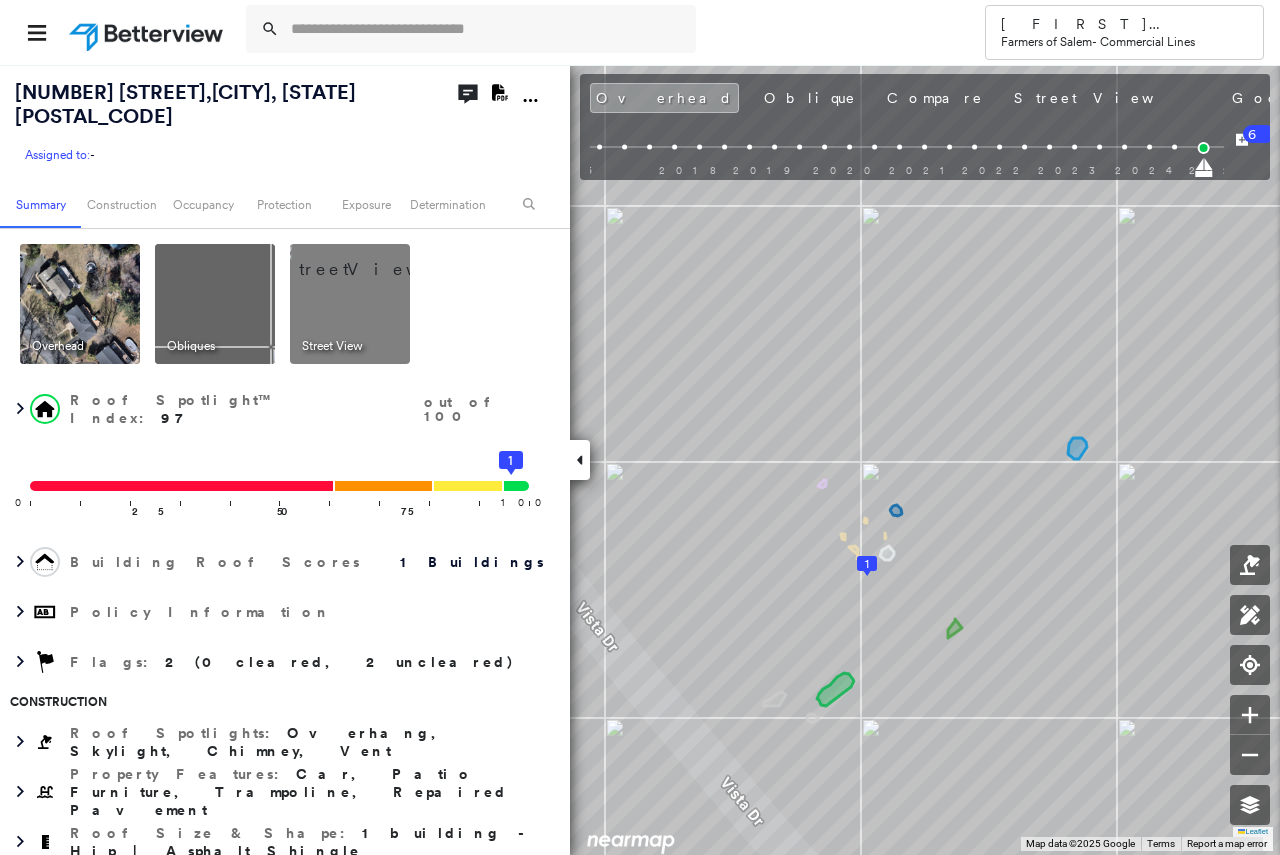 click 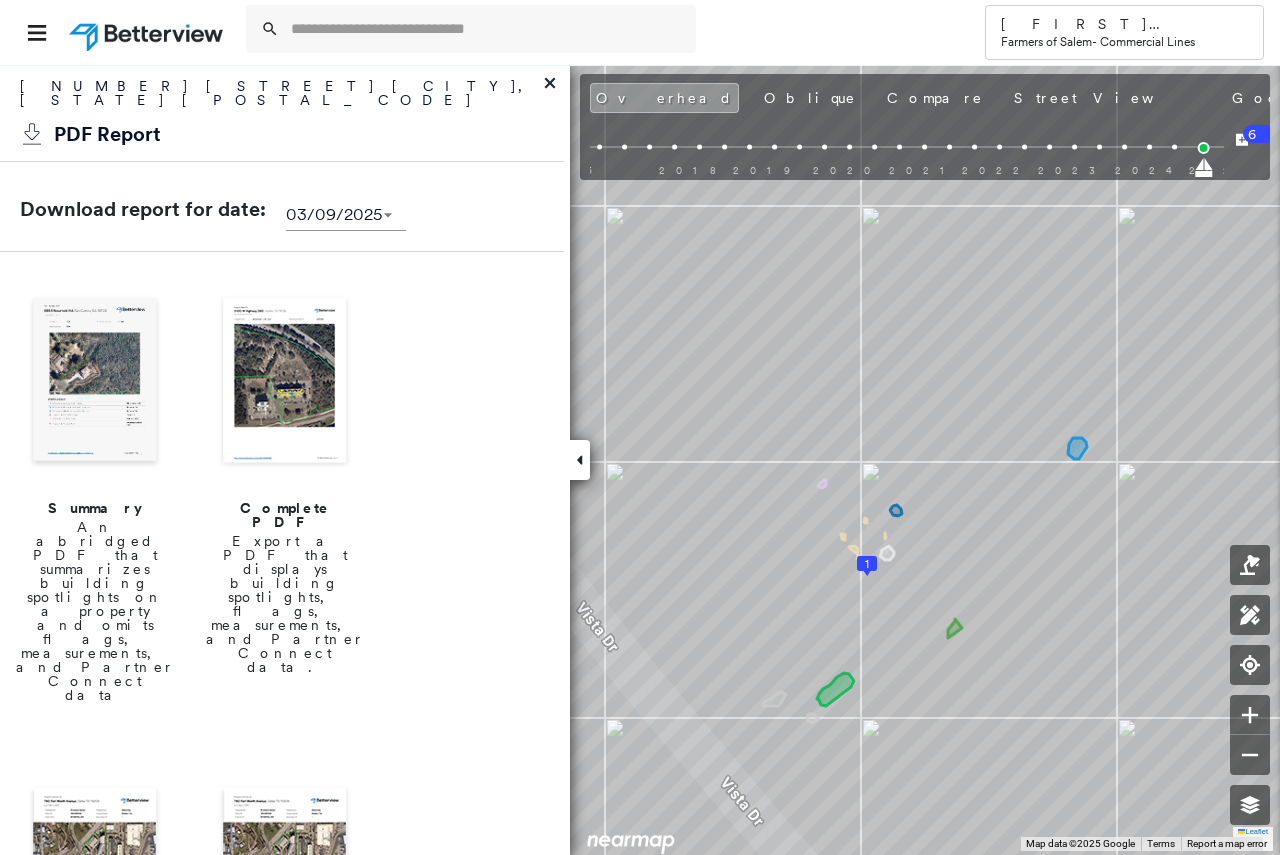 click at bounding box center [285, 382] 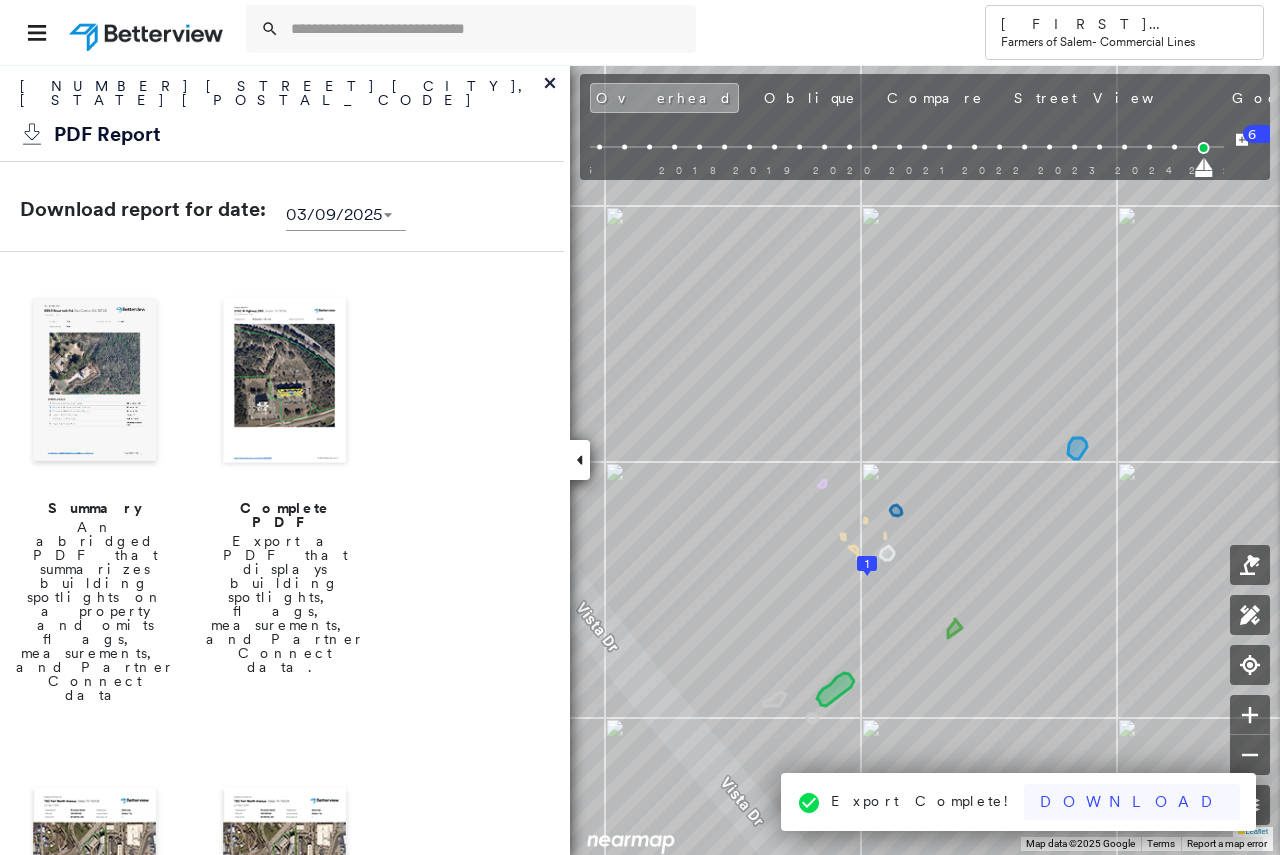 click on "Download" at bounding box center [1132, 802] 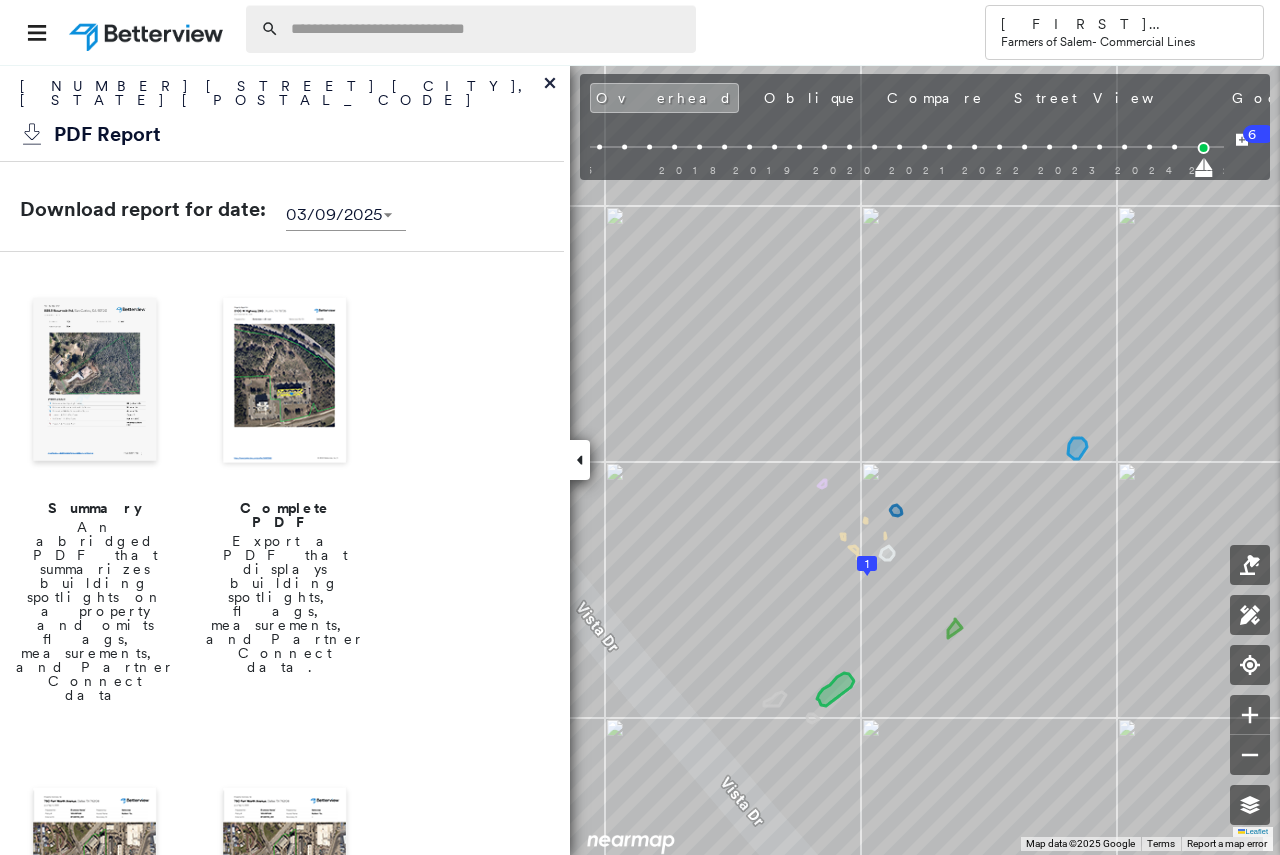 click at bounding box center [487, 29] 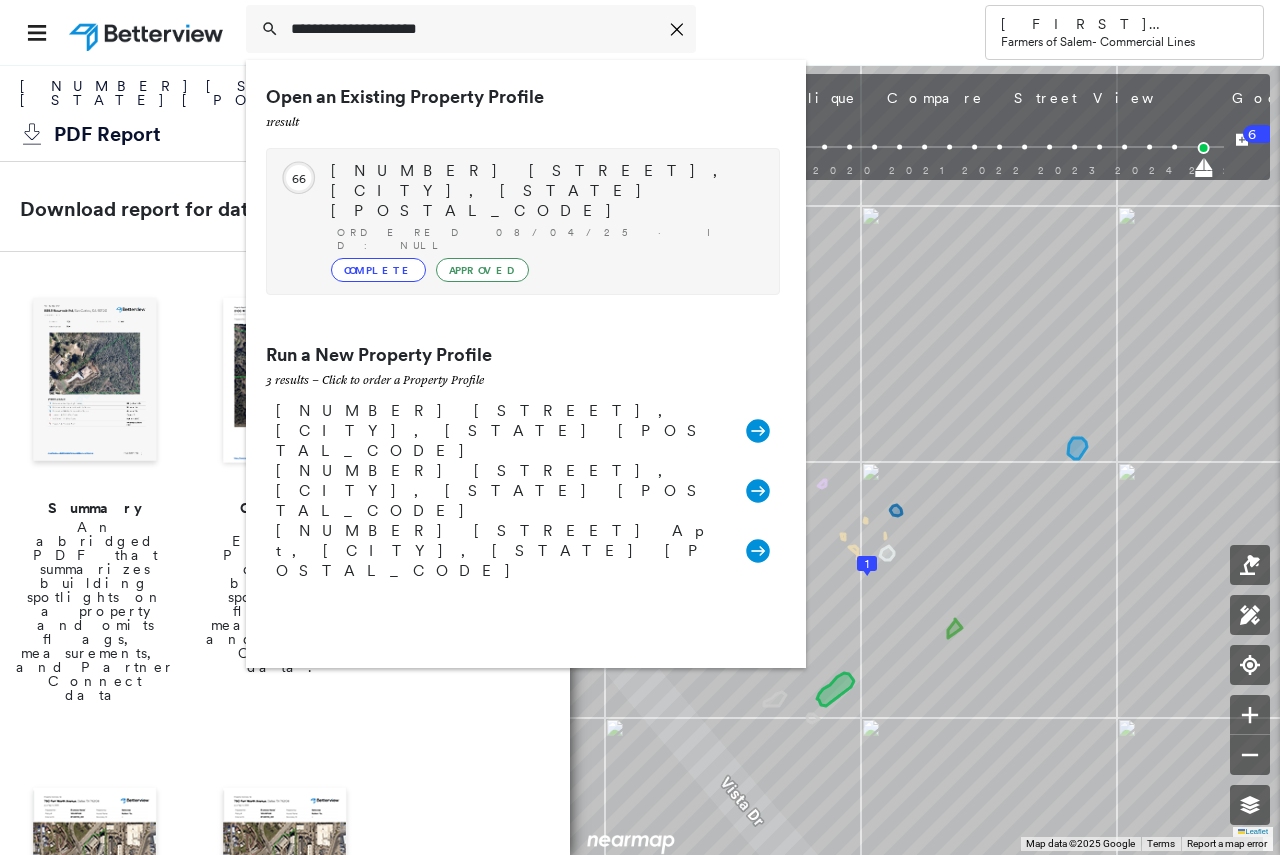 type on "**********" 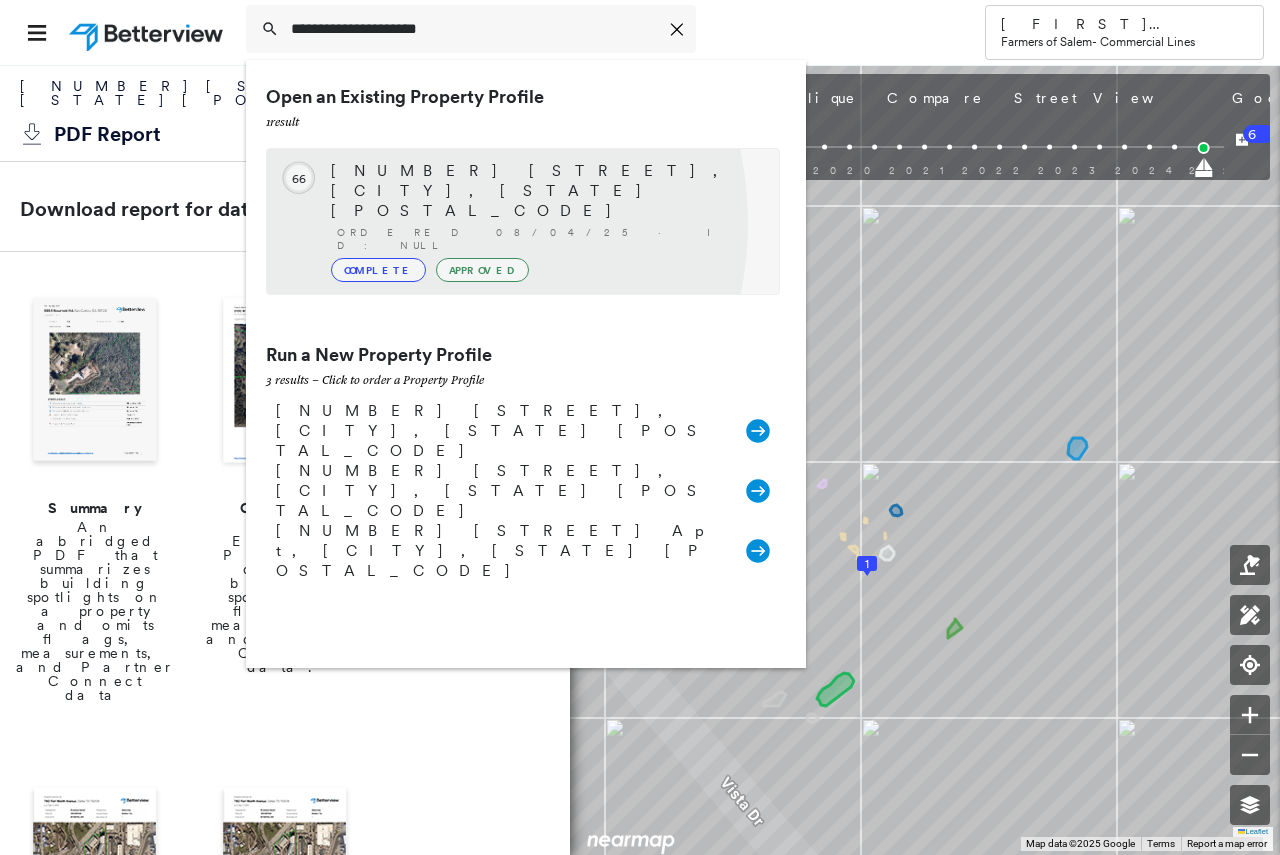 click on "Complete" at bounding box center [378, 270] 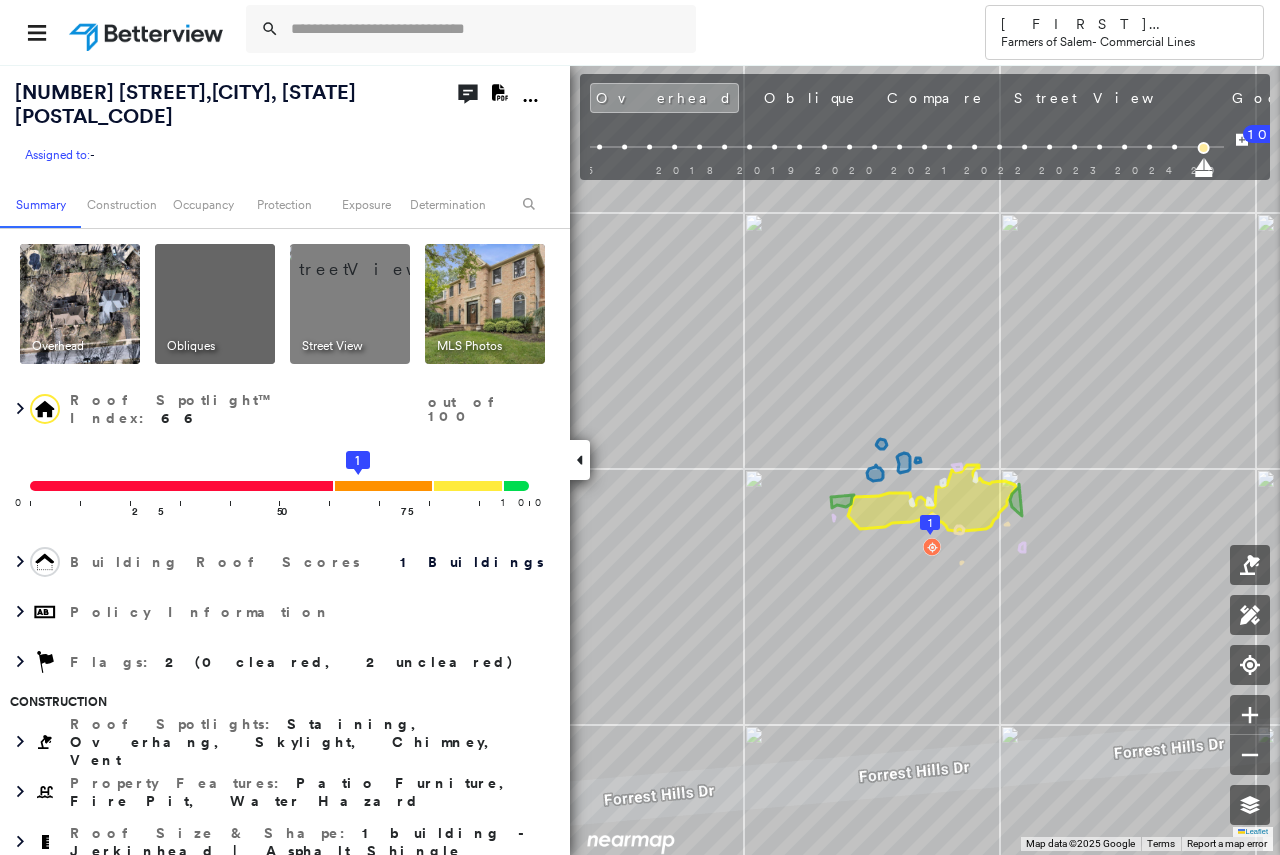 click 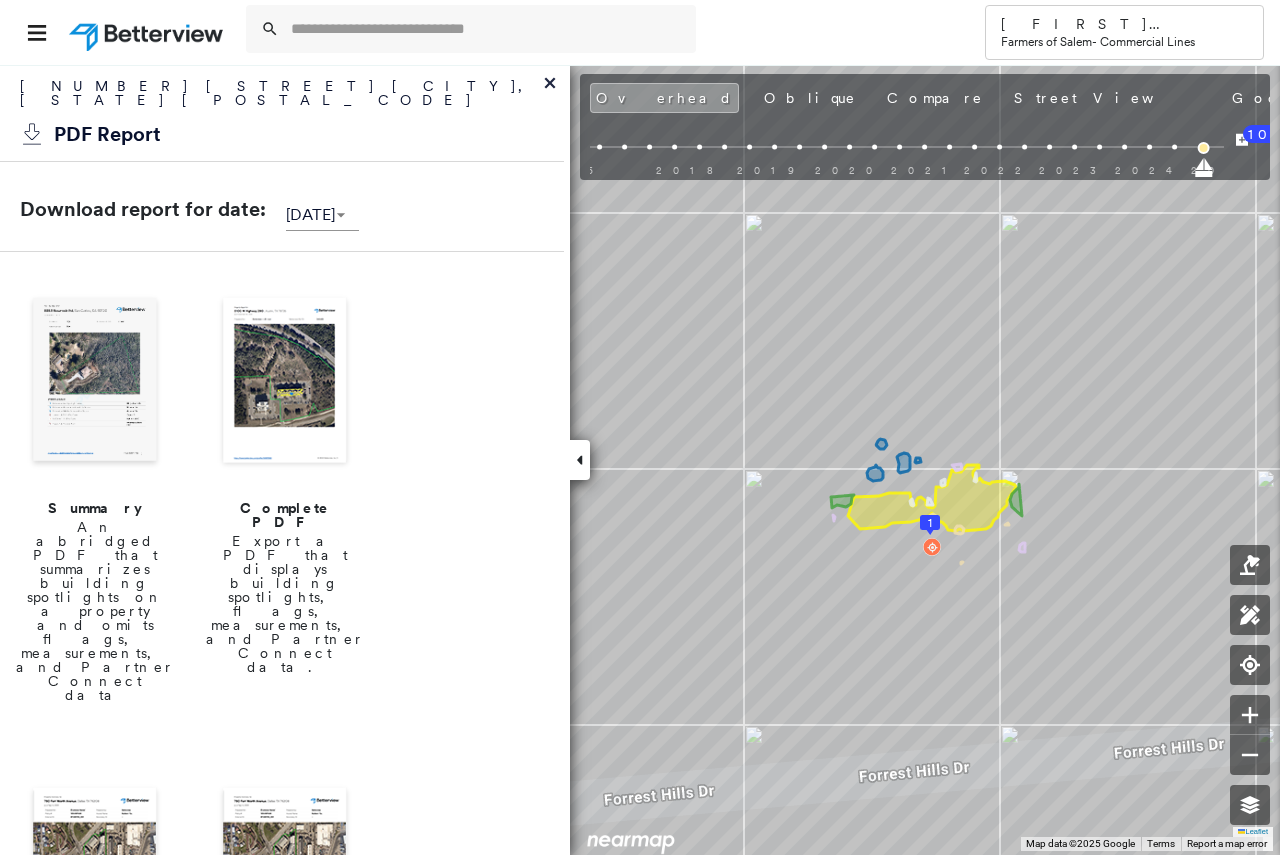 click at bounding box center [285, 382] 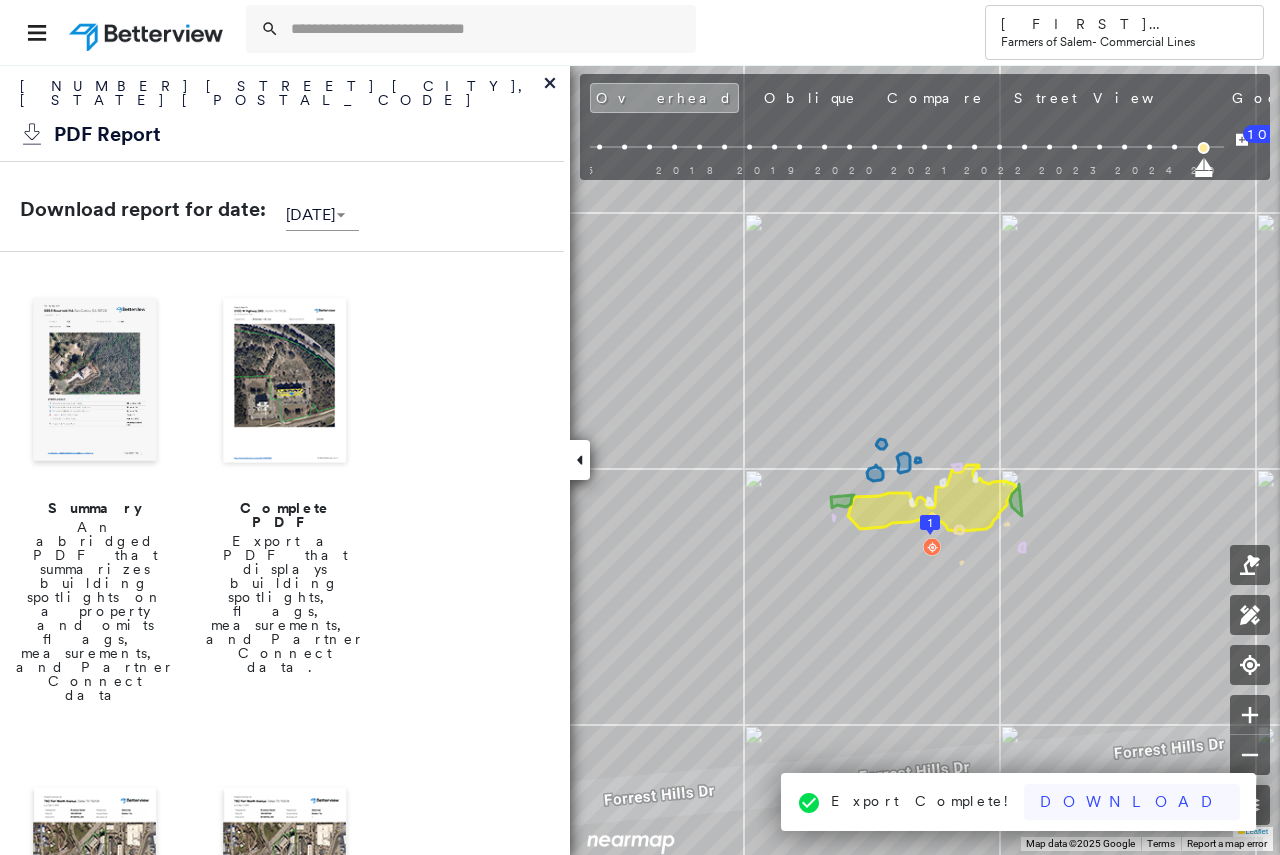 click on "Download" at bounding box center [1132, 802] 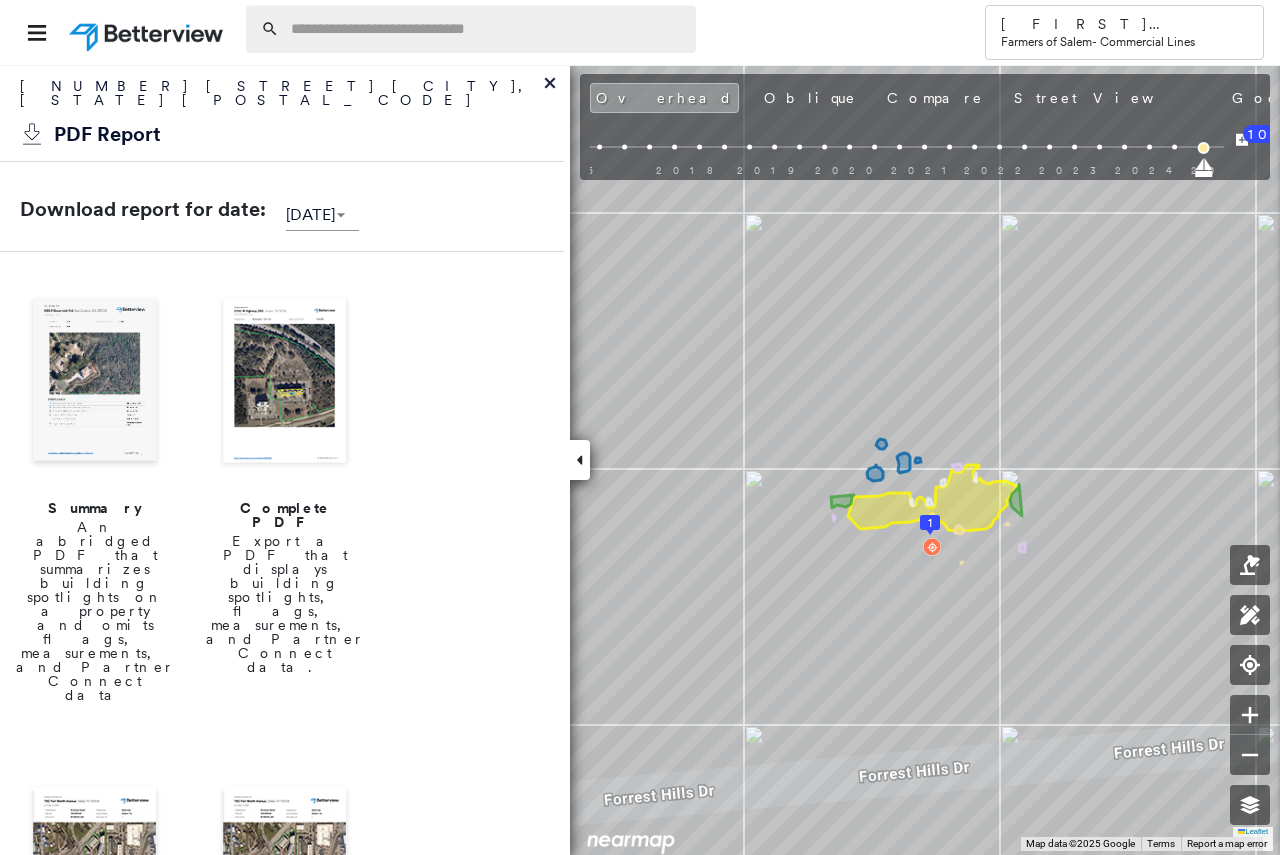 click at bounding box center [487, 29] 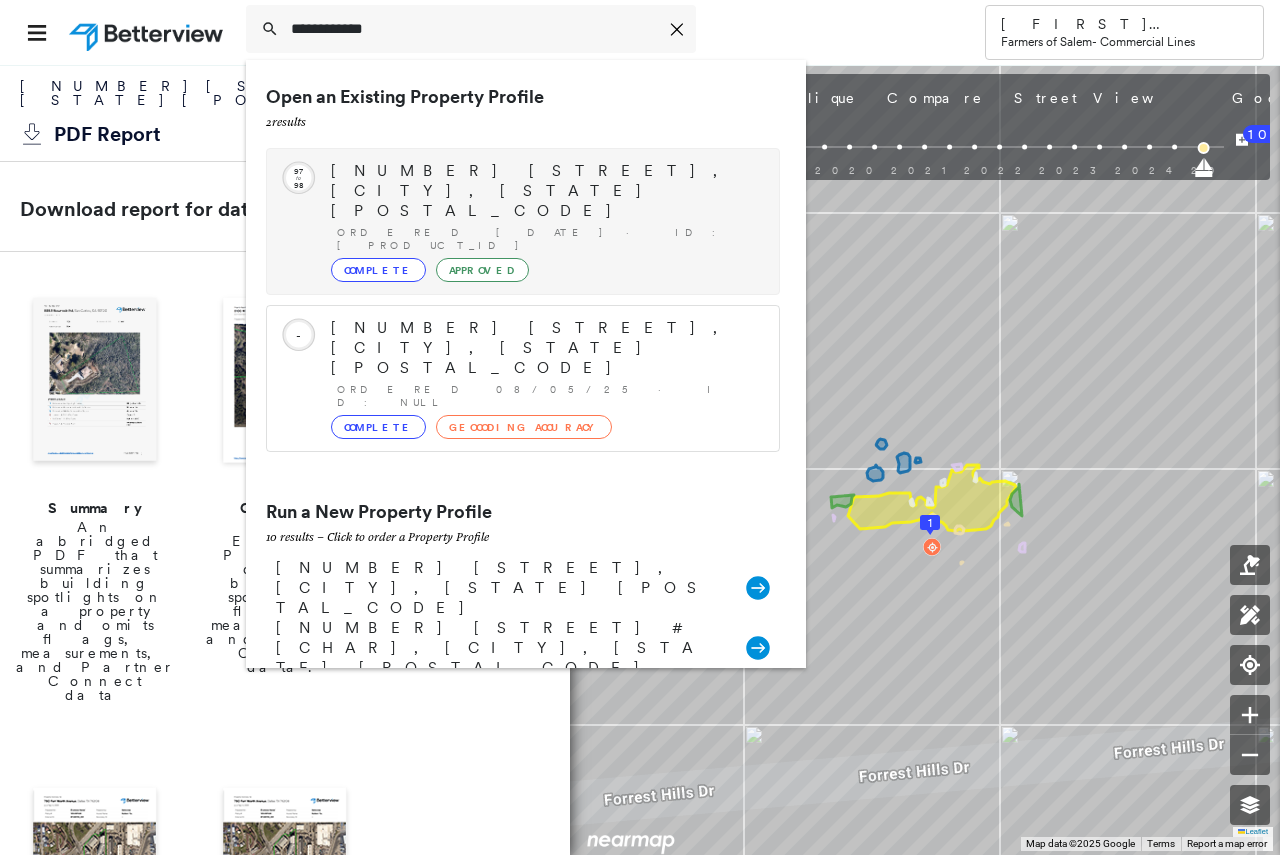 type on "**********" 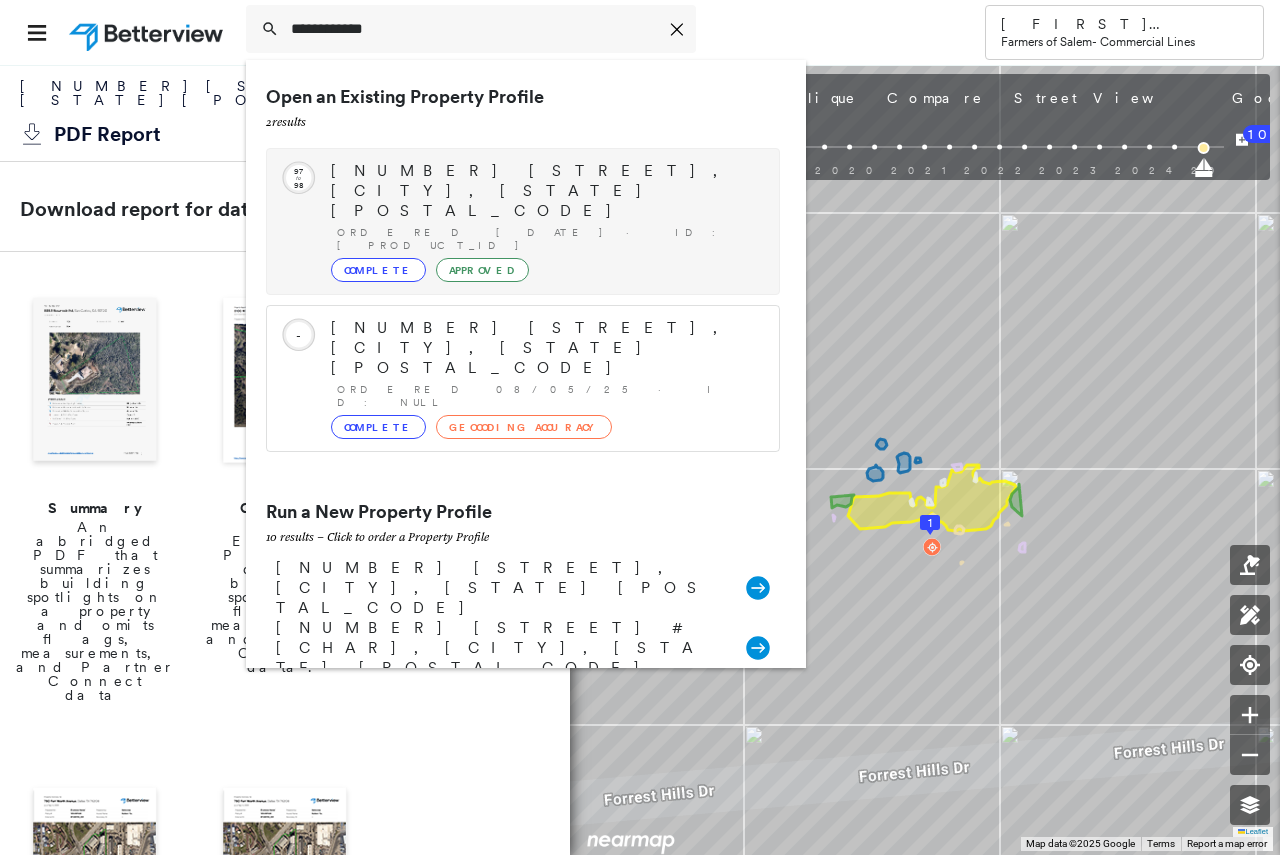 click on "Complete" at bounding box center [378, 270] 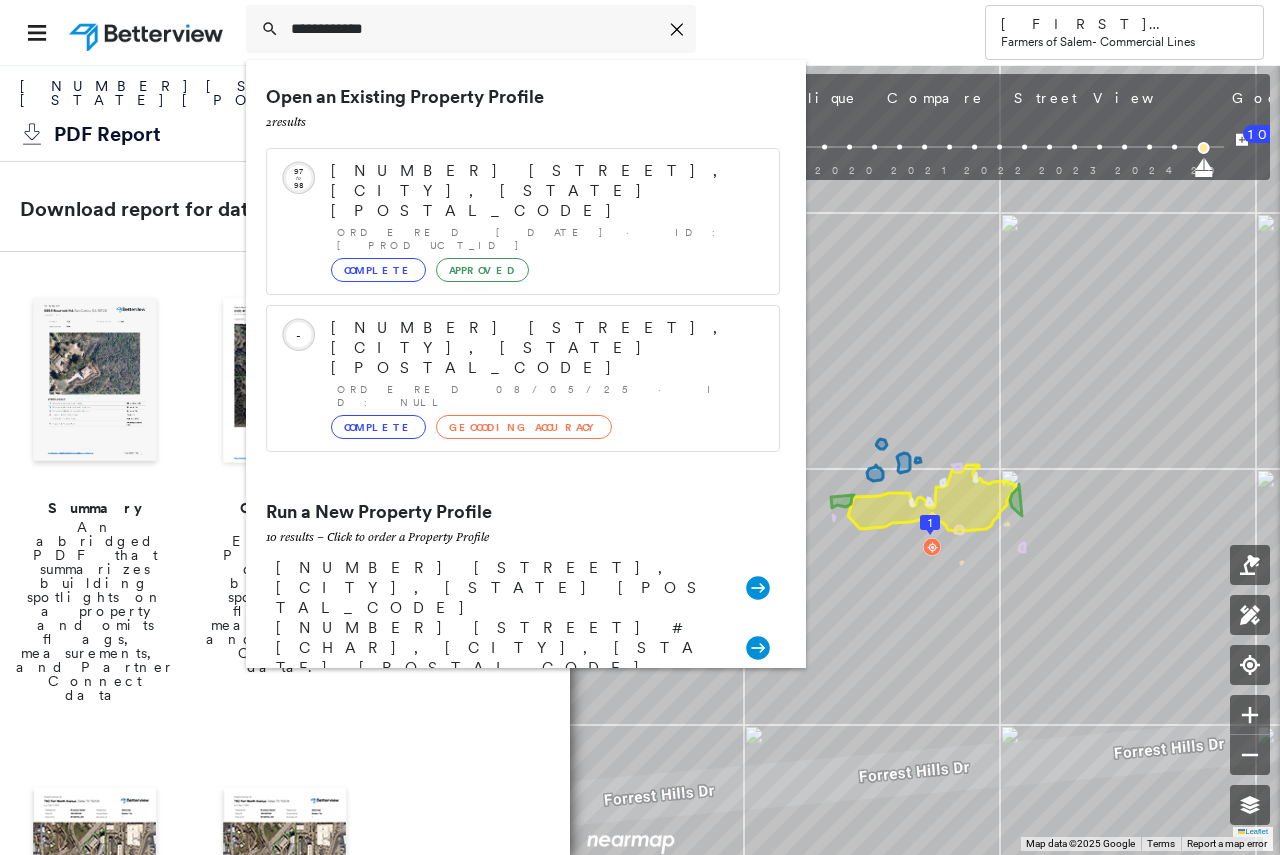 type 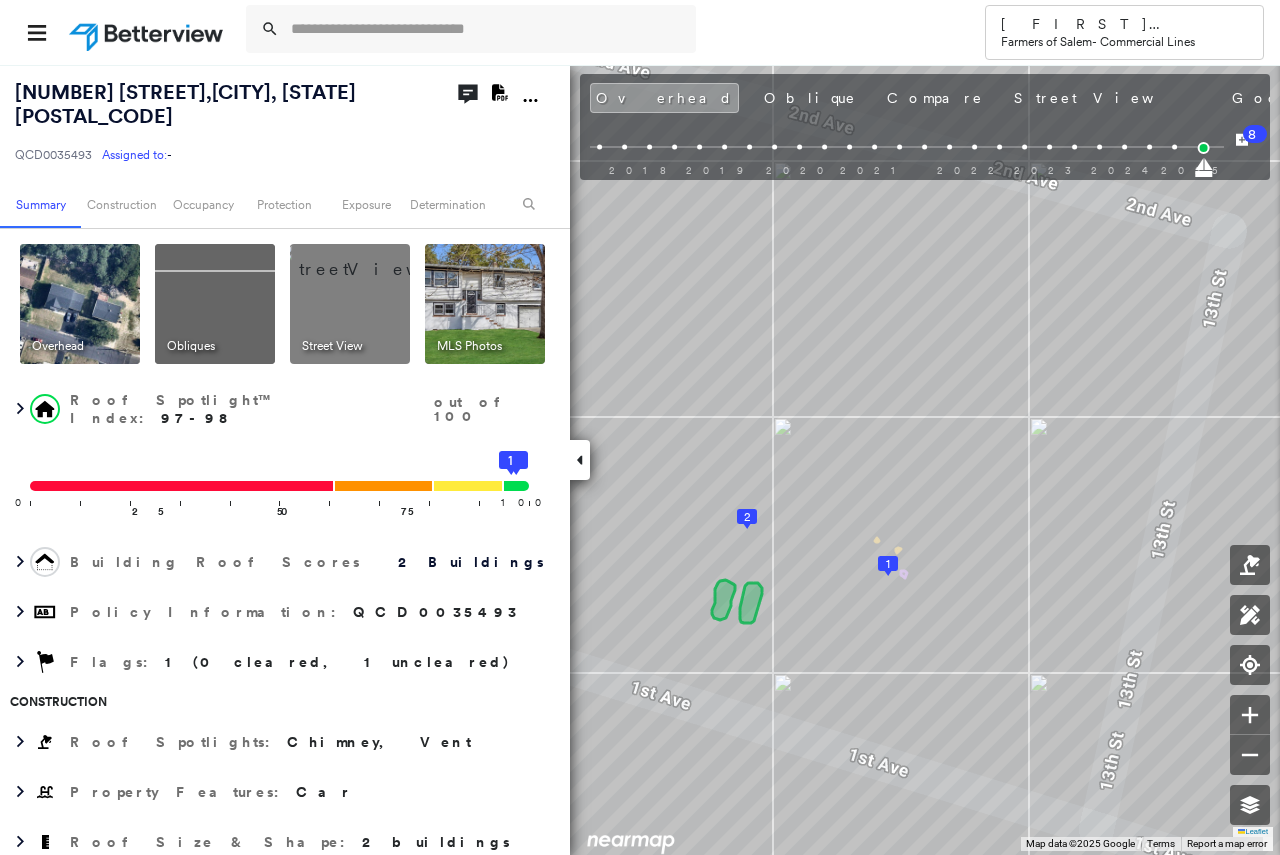click 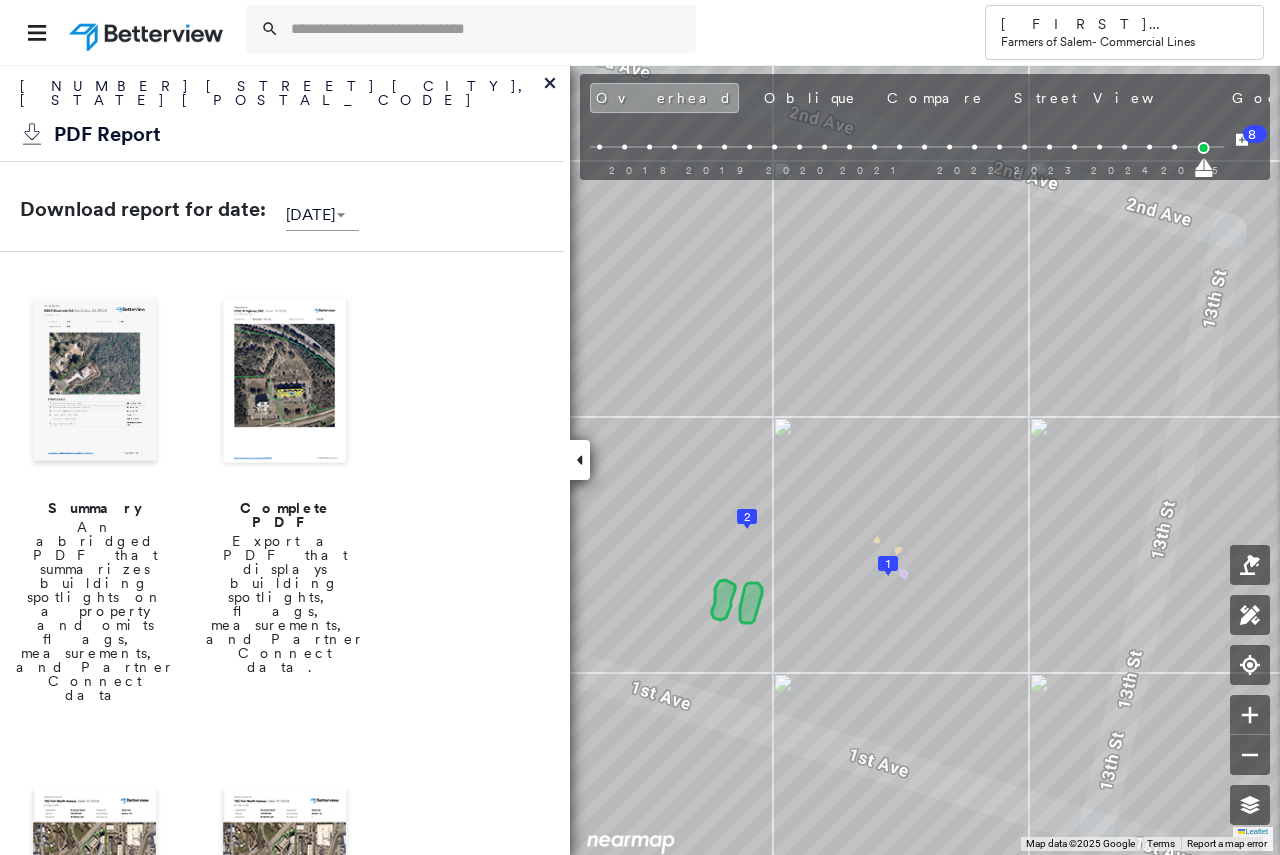 click at bounding box center (285, 382) 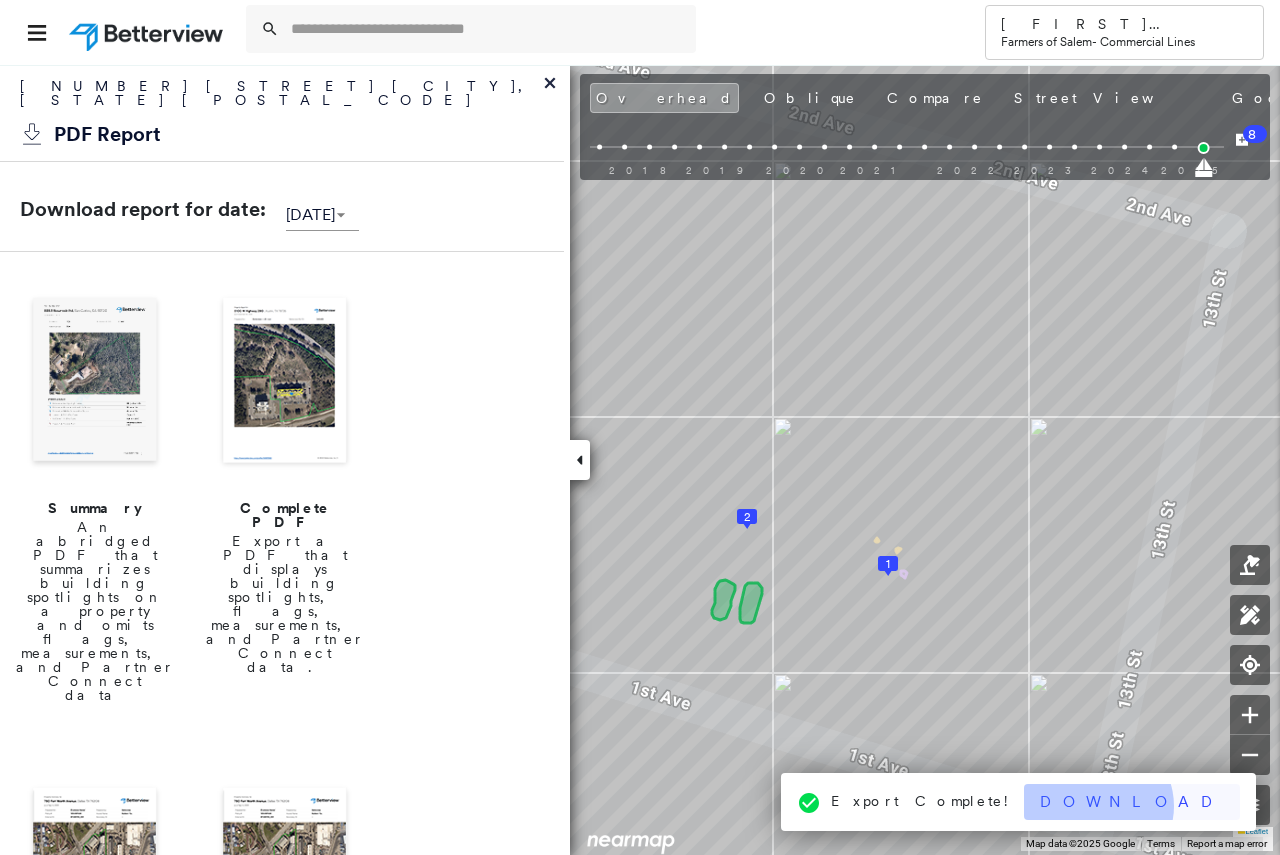 click on "Download" at bounding box center (1132, 802) 